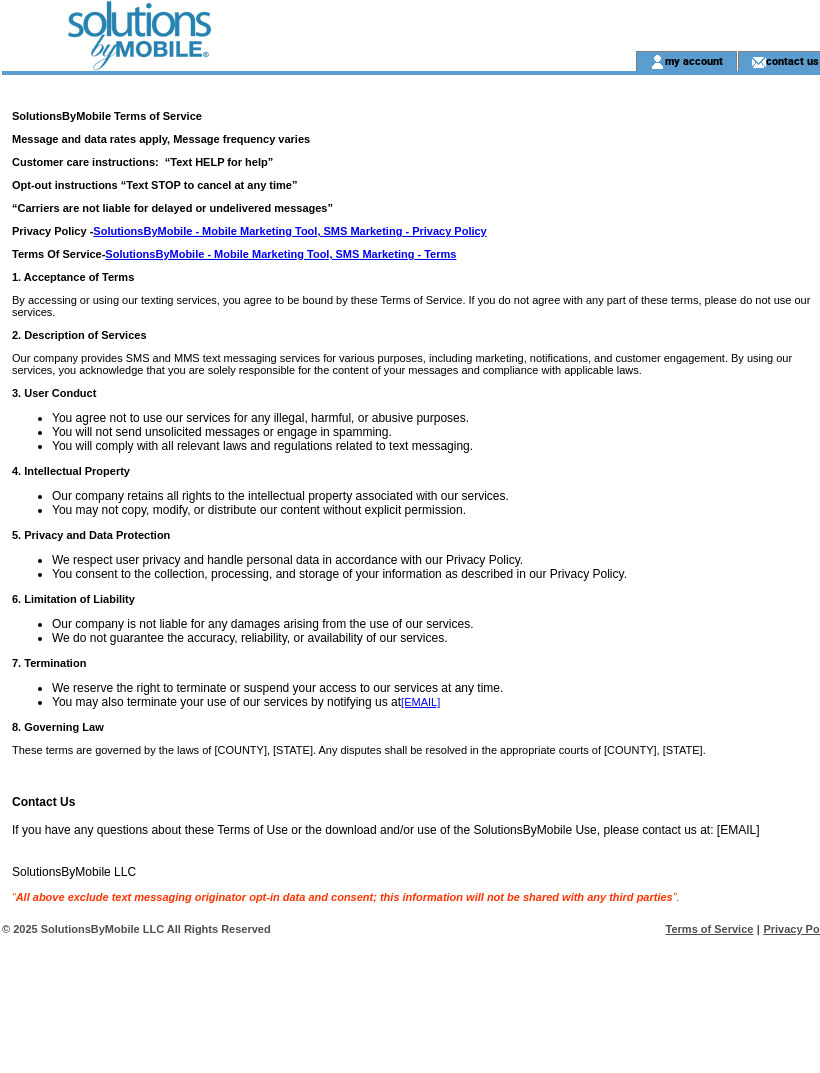 scroll, scrollTop: 0, scrollLeft: 0, axis: both 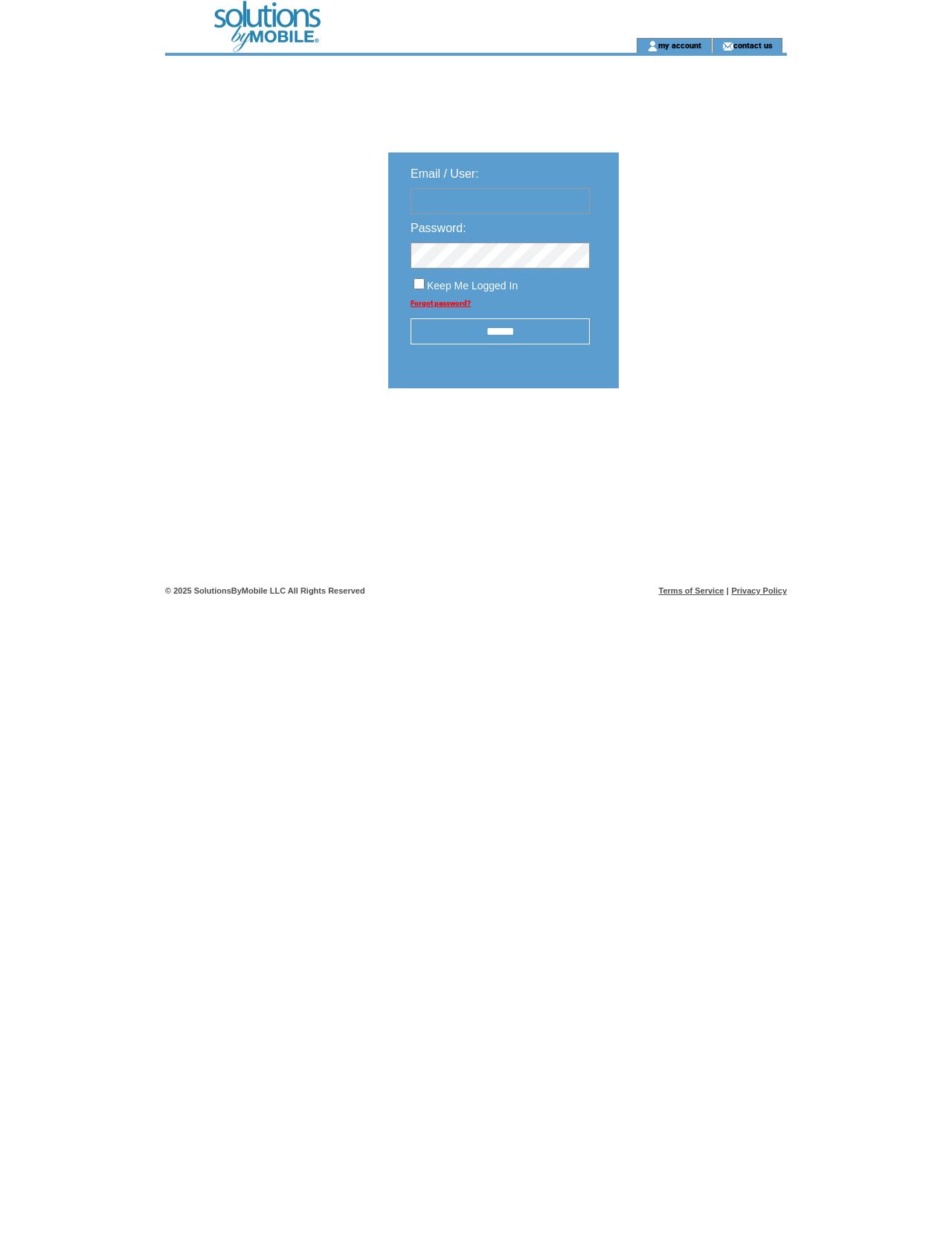 click at bounding box center (500, 201) 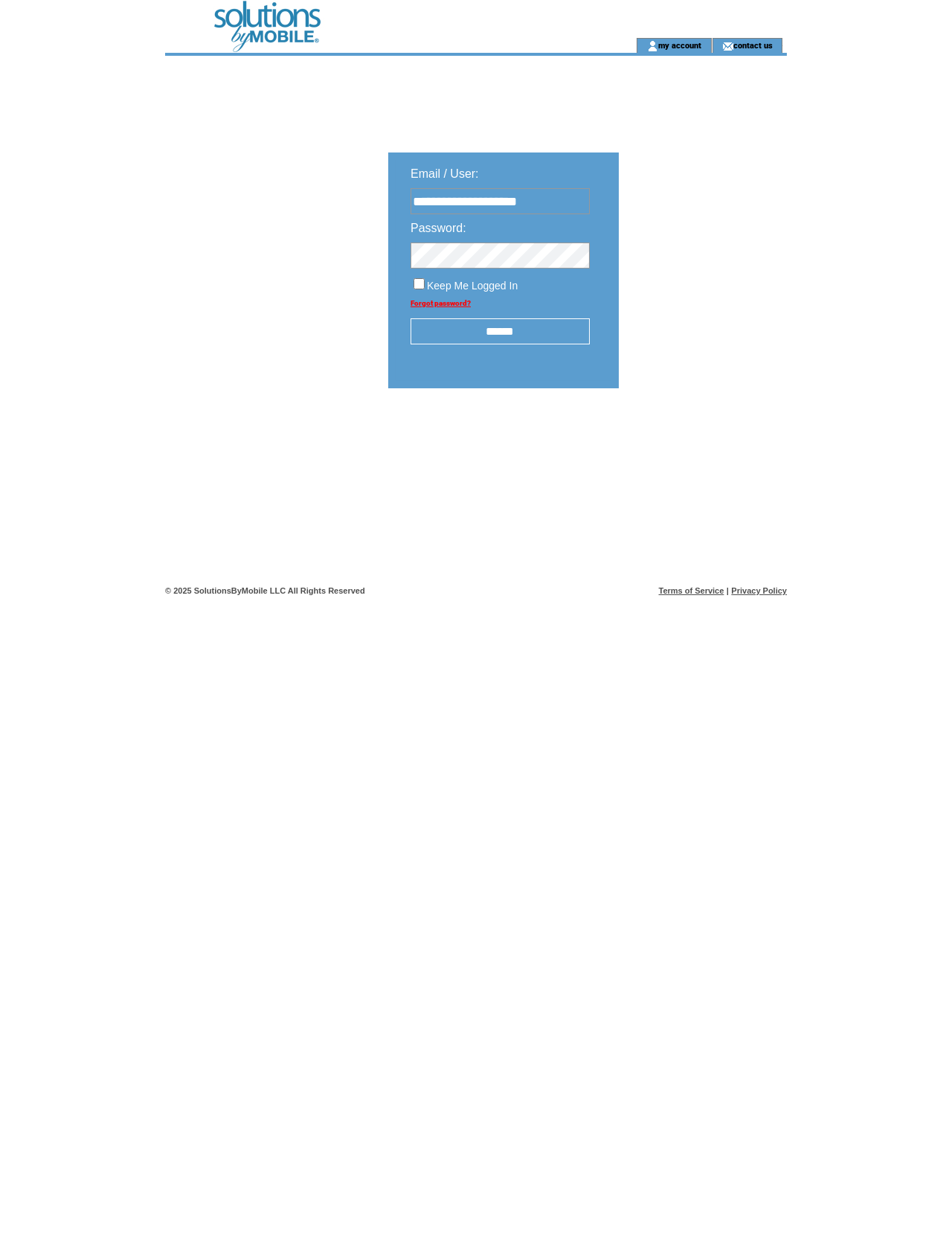 type on "**********" 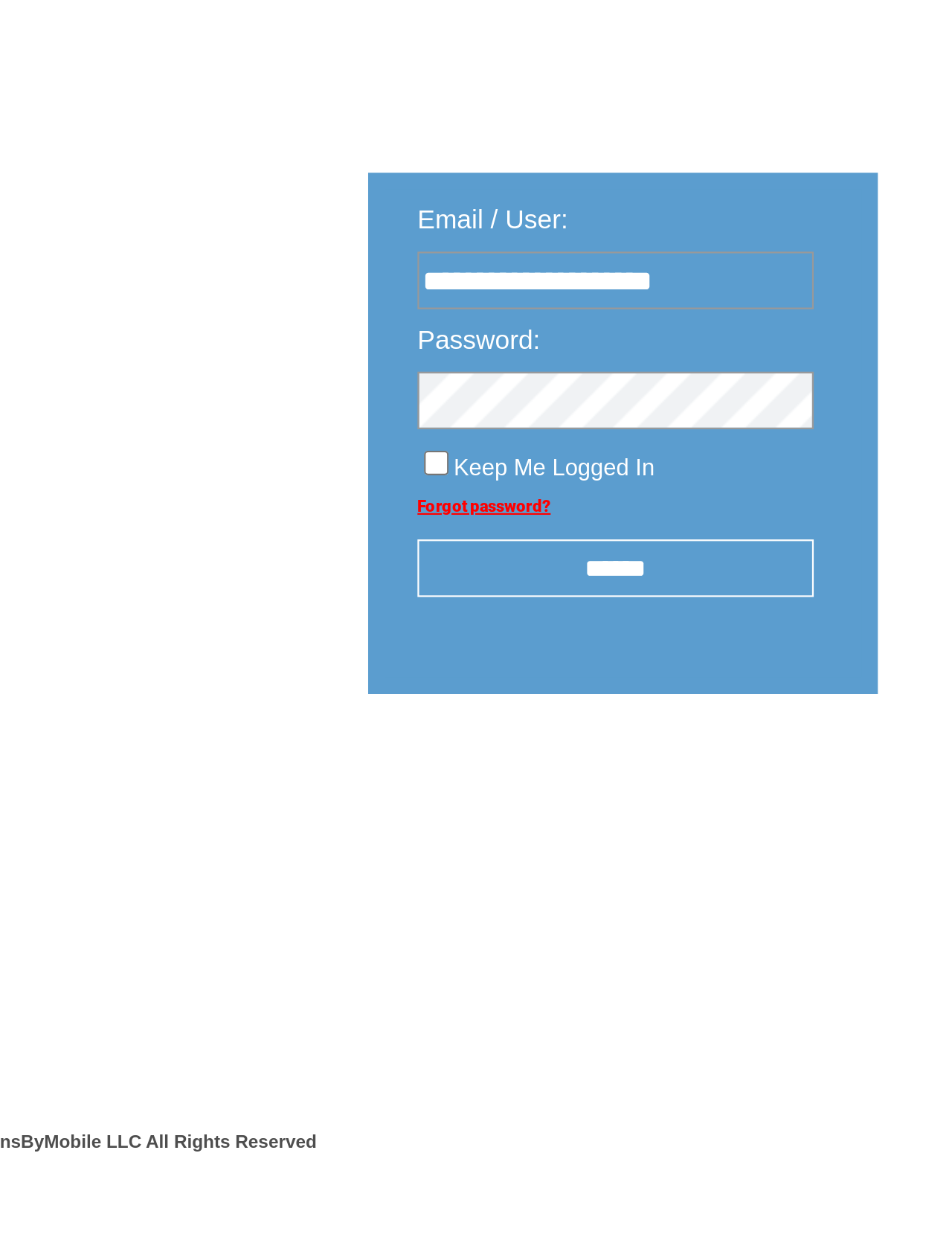 click on "******" at bounding box center [500, 331] 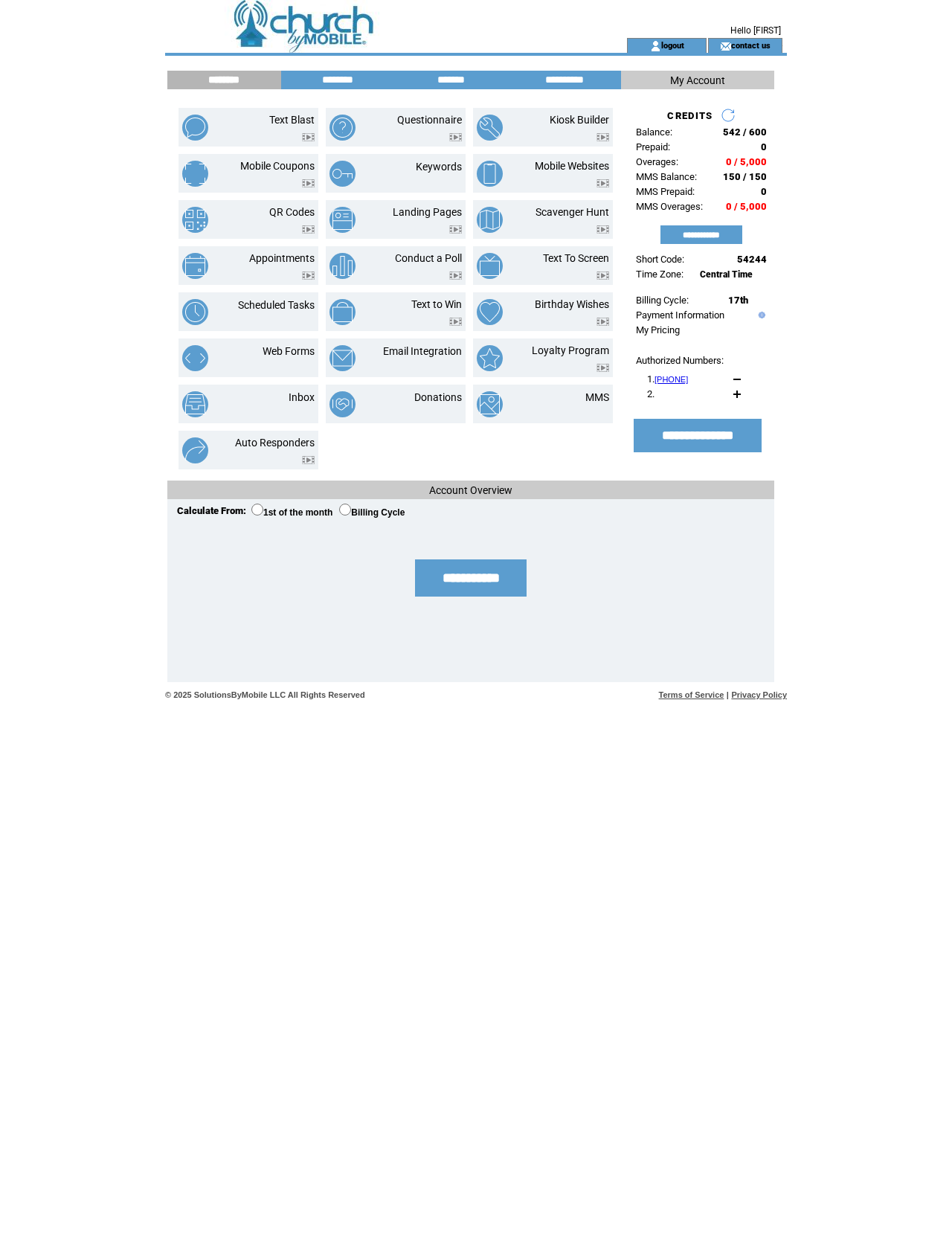 scroll, scrollTop: 0, scrollLeft: 0, axis: both 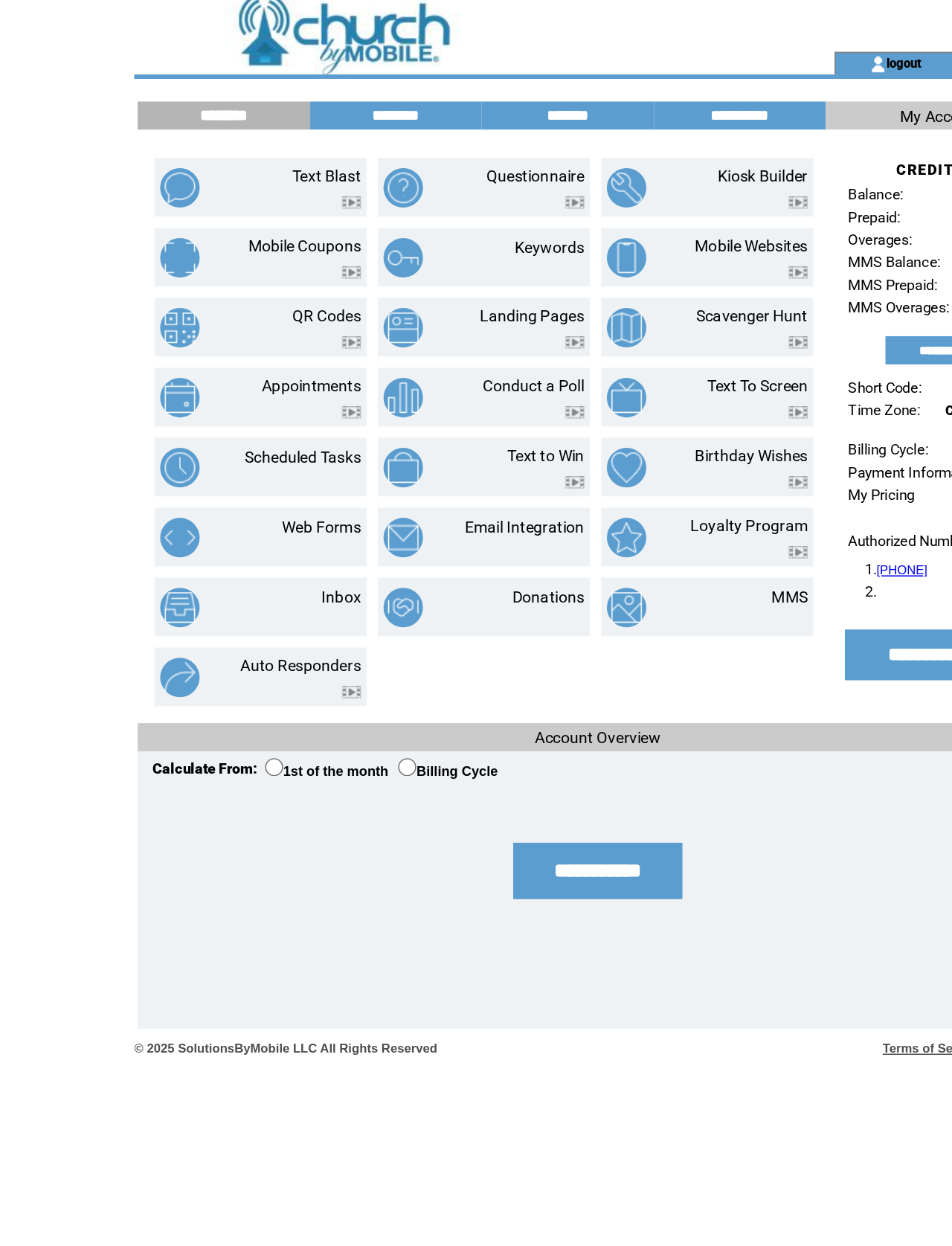 click on "Keywords" at bounding box center [439, 167] 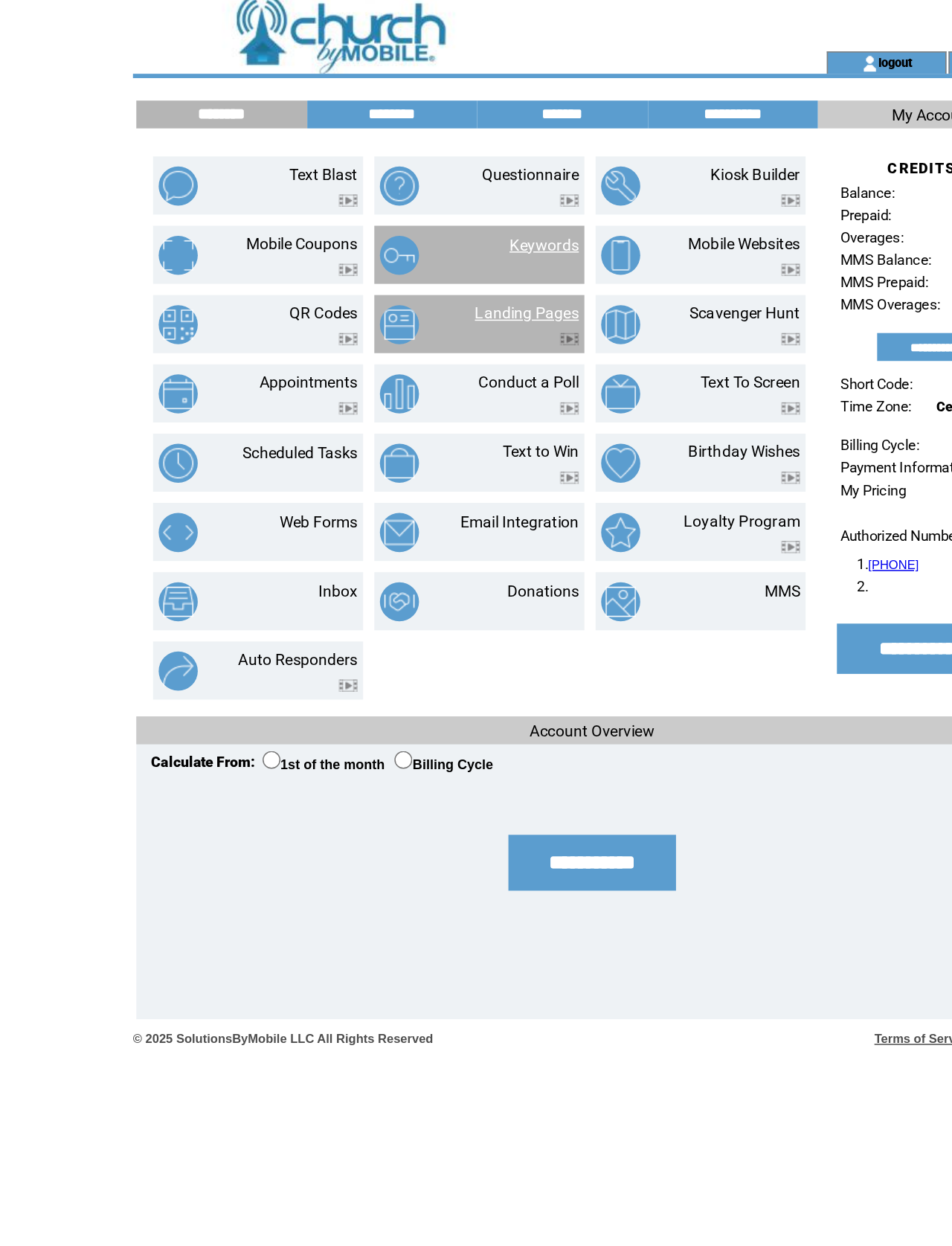 click on "Landing Pages" at bounding box center (427, 212) 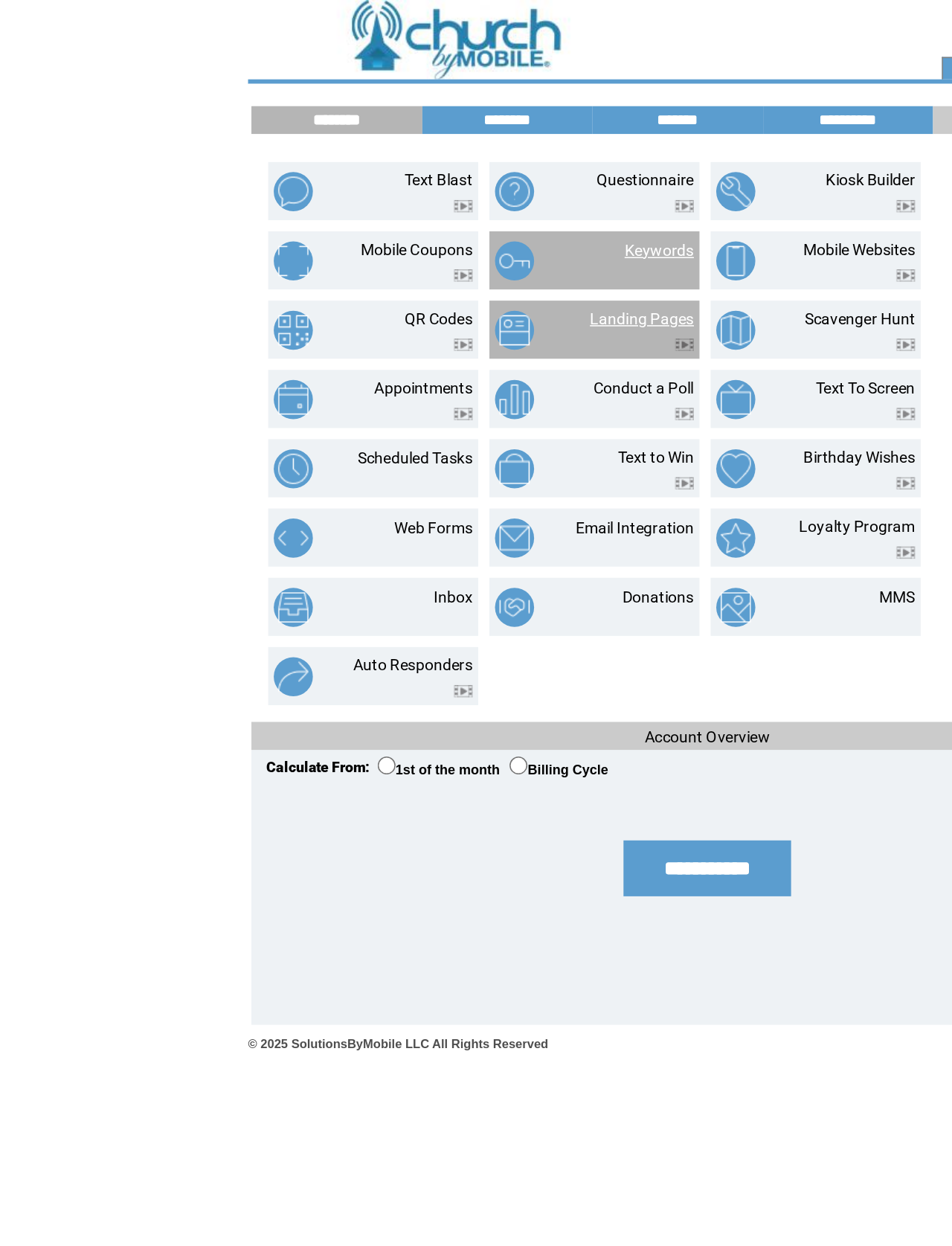 click on "Keywords" at bounding box center [396, 173] 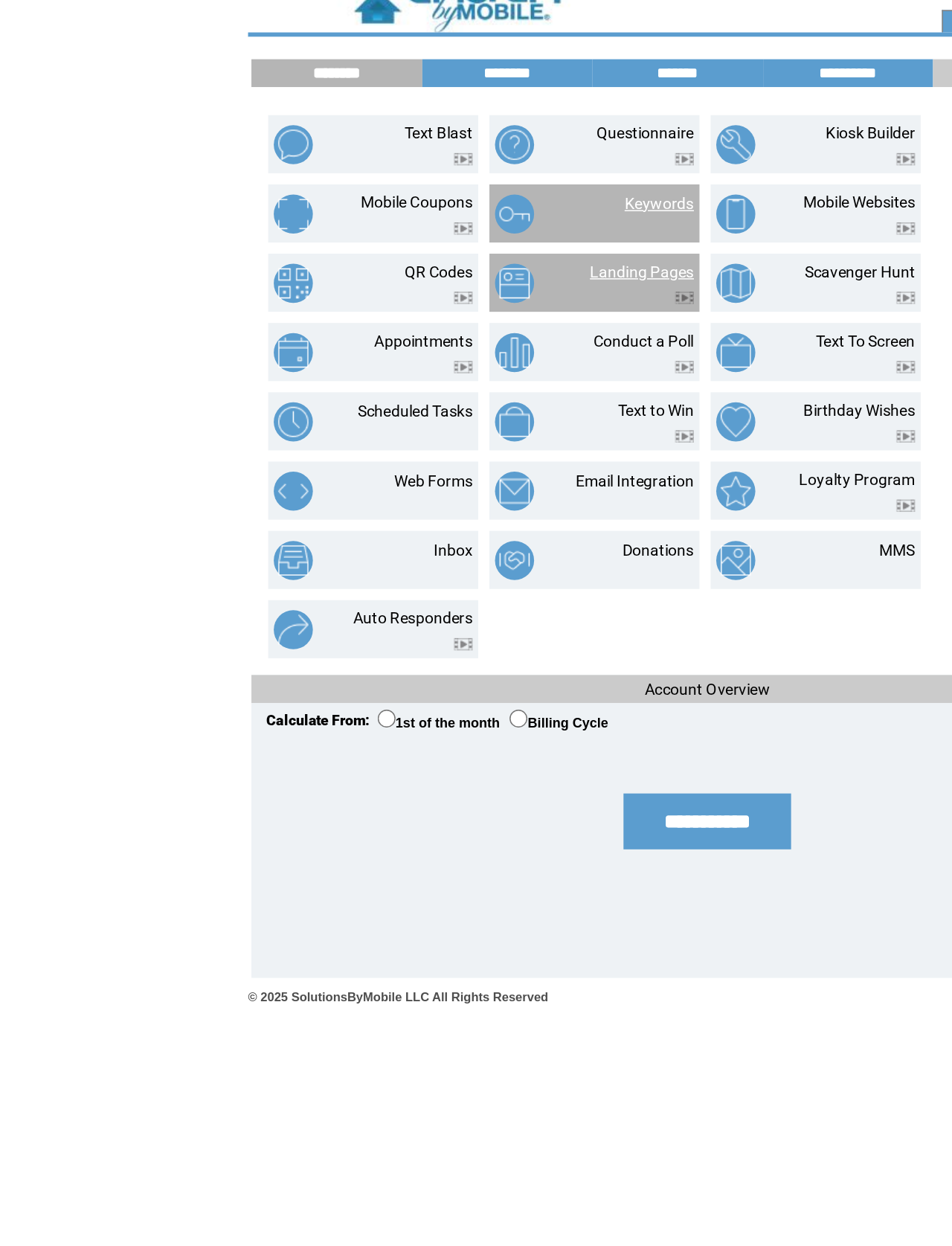 click on "Keywords" at bounding box center [439, 167] 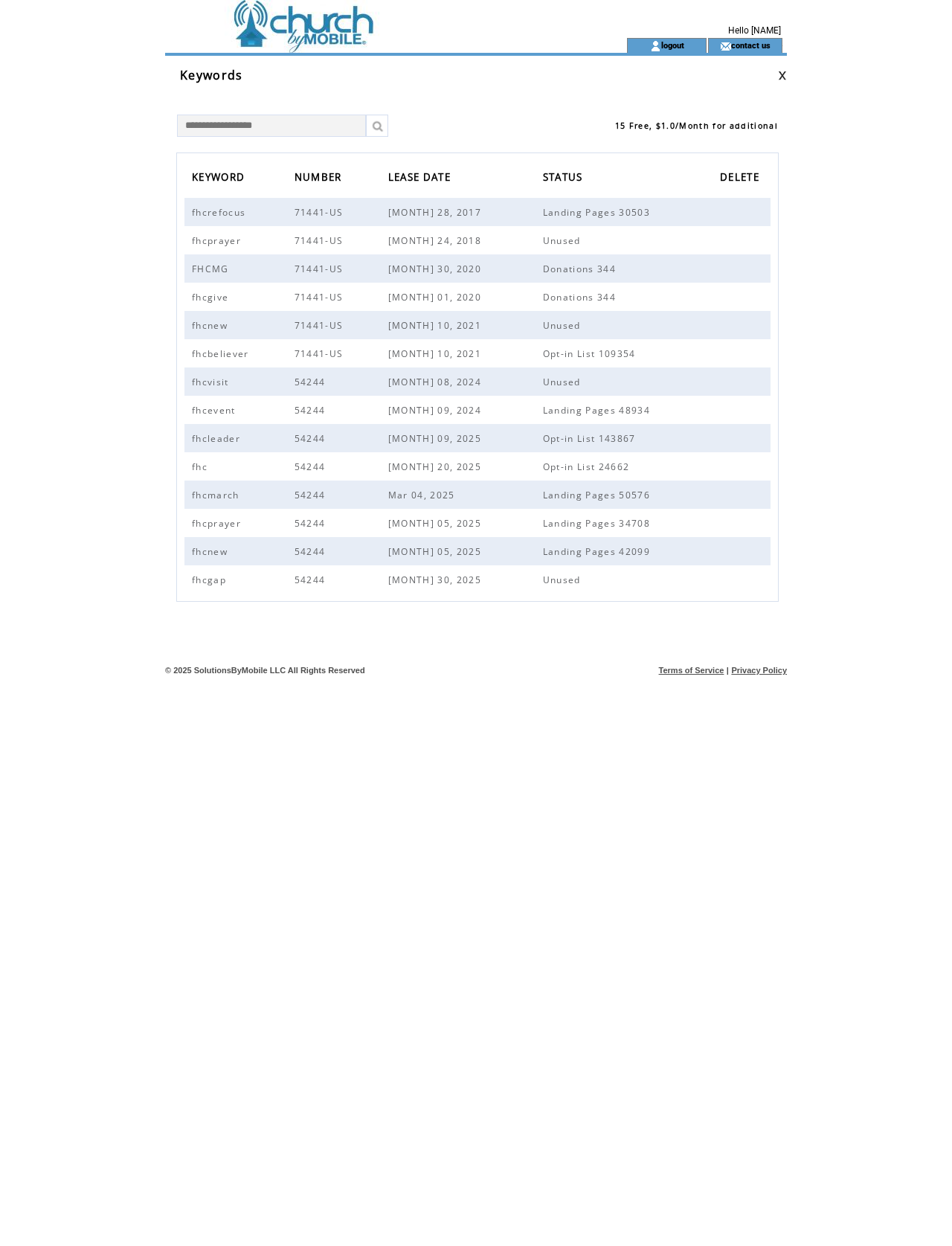 scroll, scrollTop: 0, scrollLeft: 0, axis: both 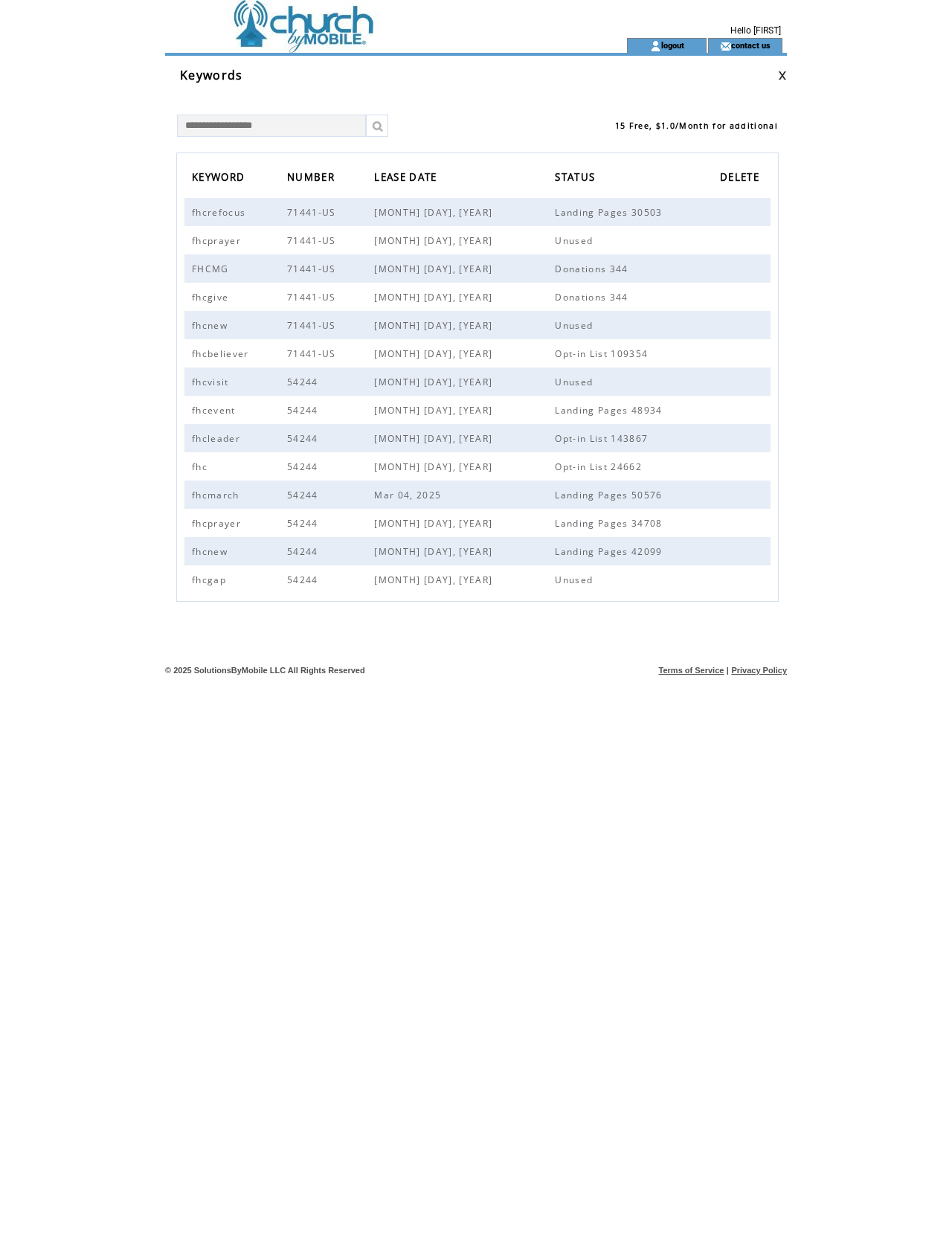 click at bounding box center (271, 126) 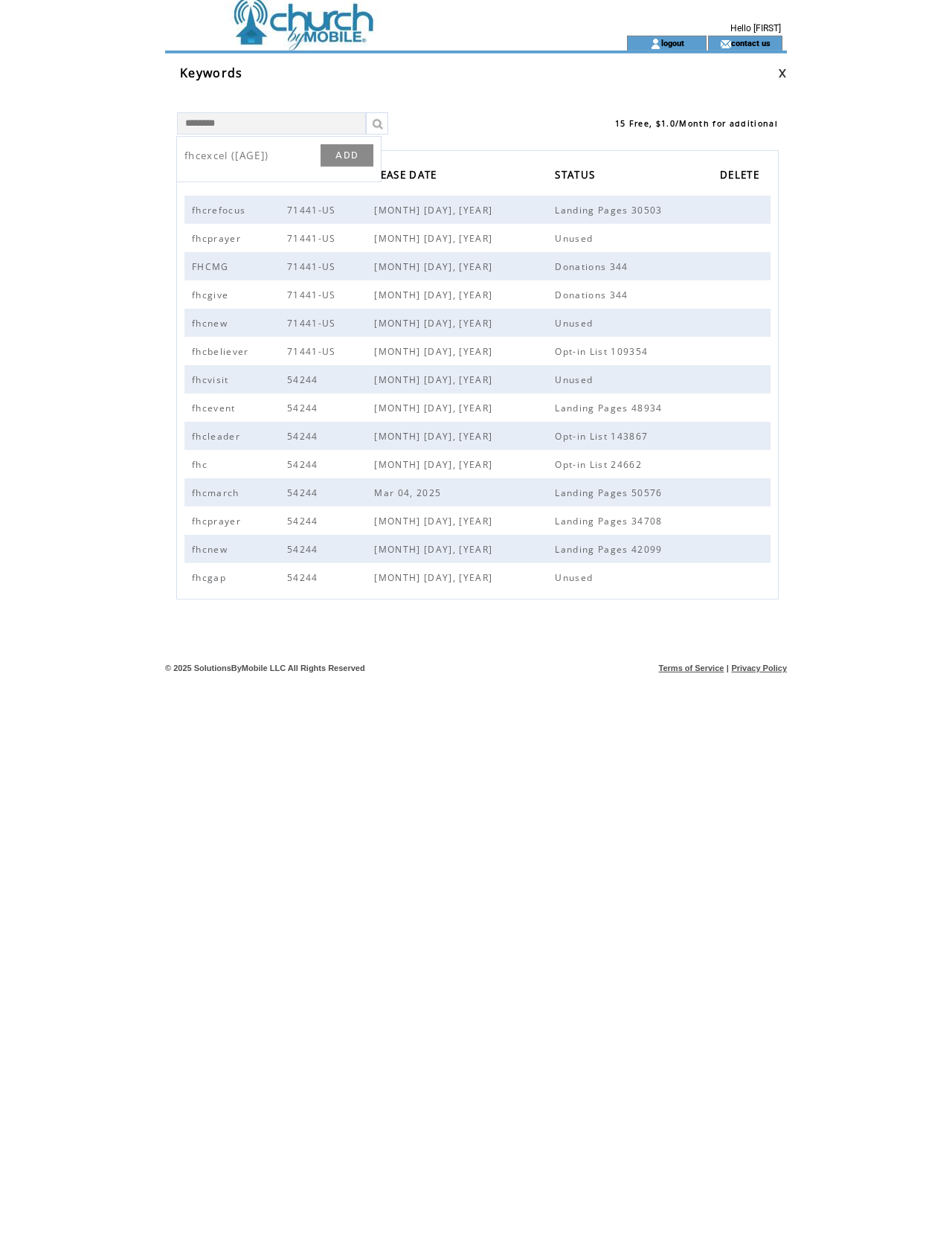 type on "********" 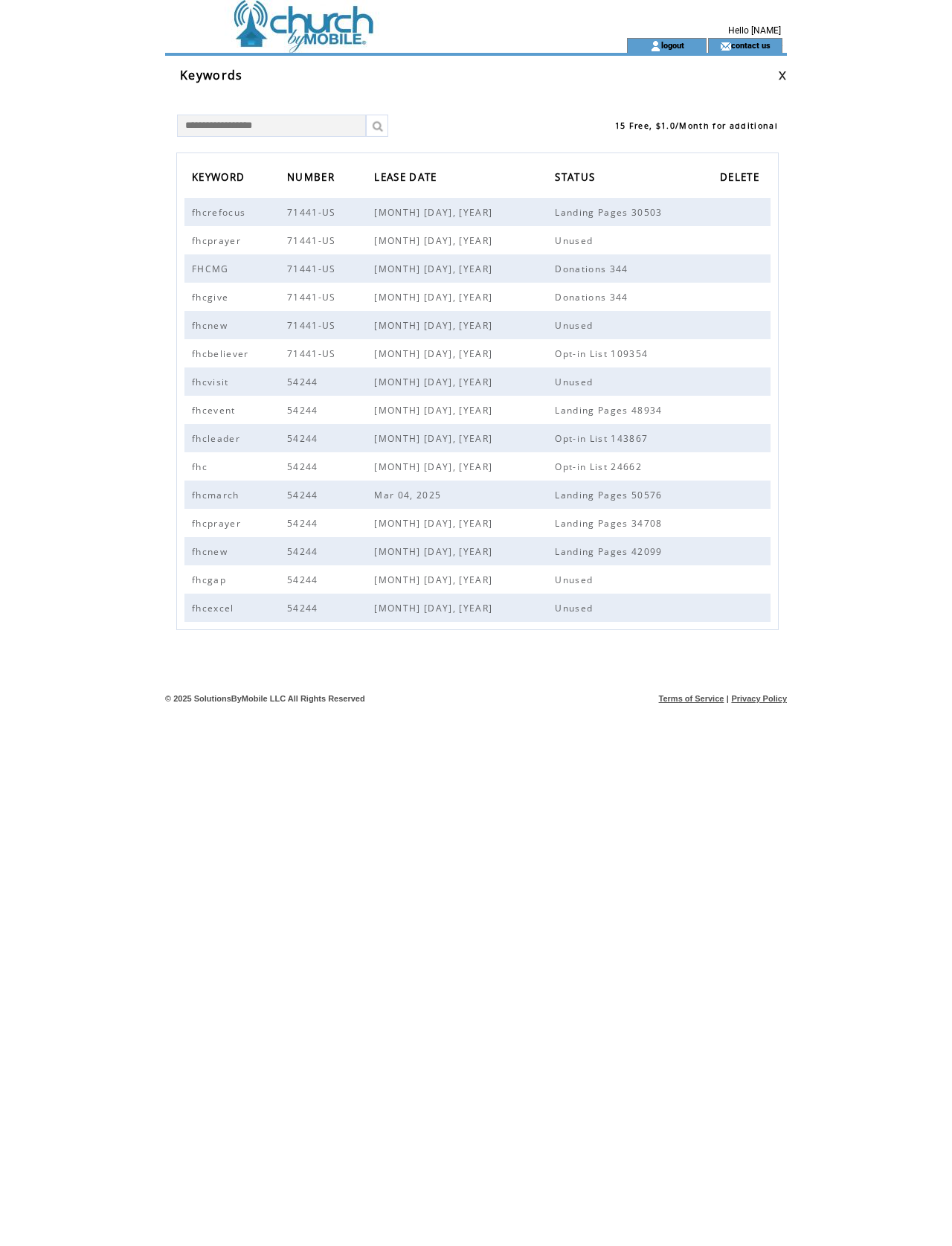 scroll, scrollTop: 0, scrollLeft: 0, axis: both 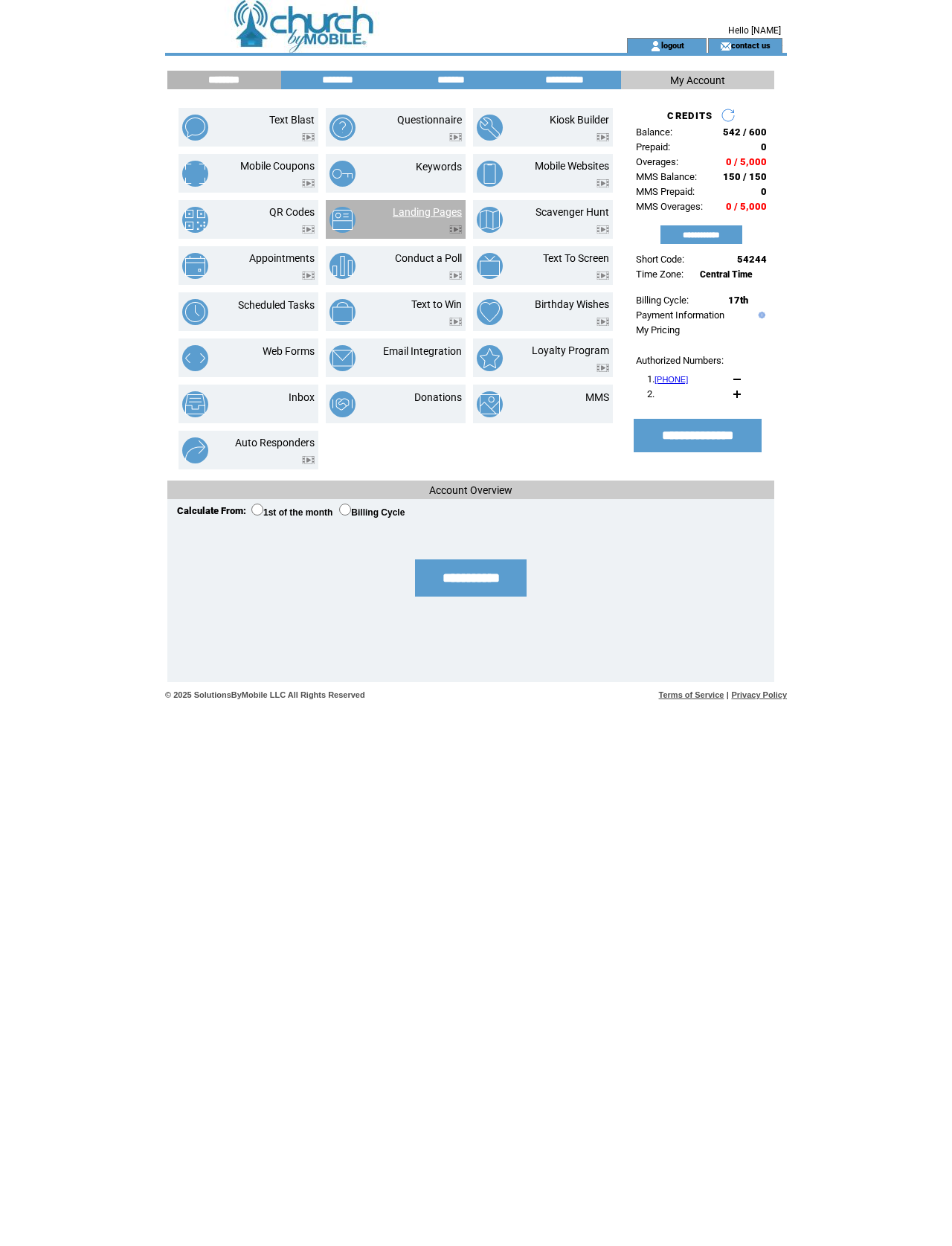 click on "Landing Pages" at bounding box center (427, 212) 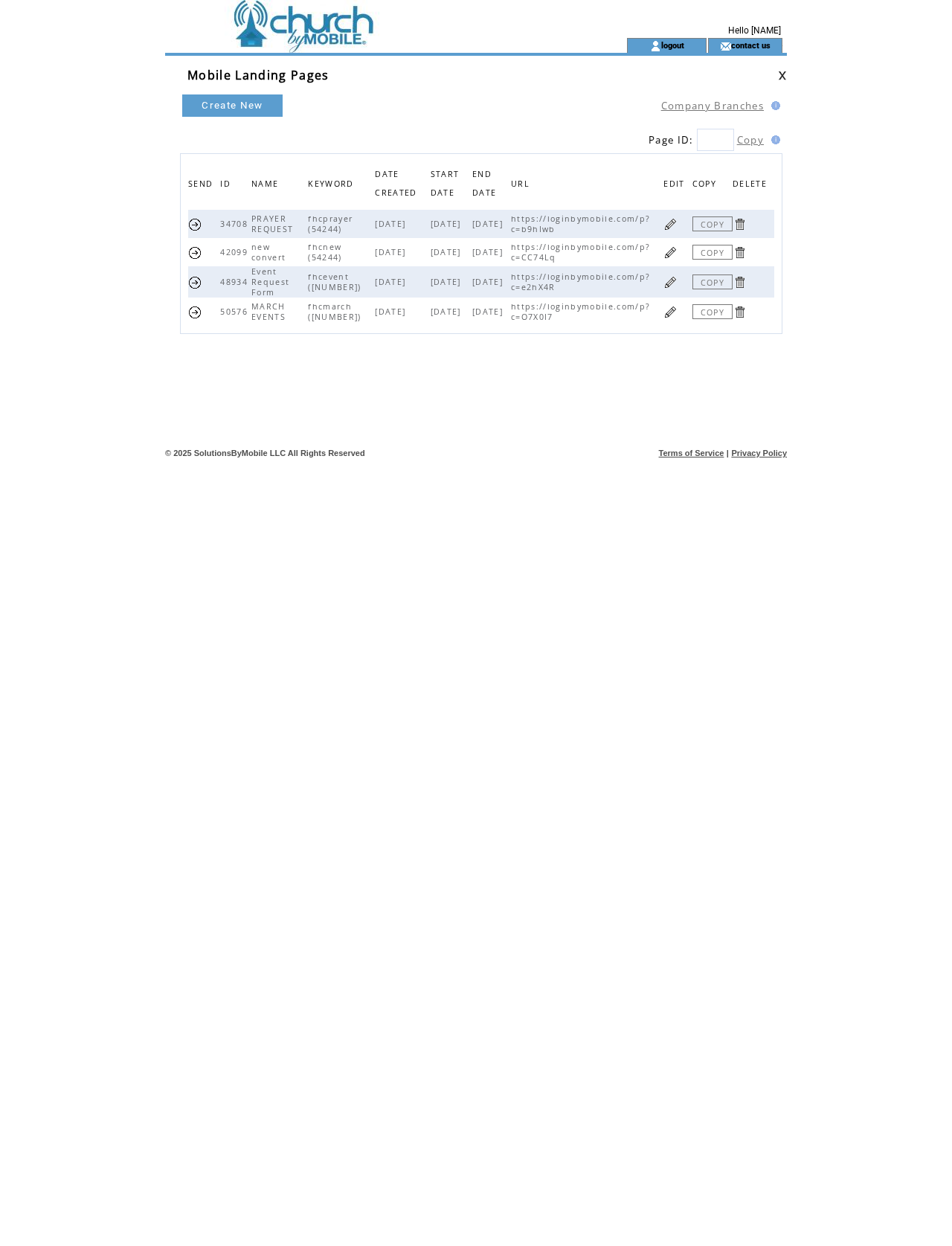scroll, scrollTop: 0, scrollLeft: 0, axis: both 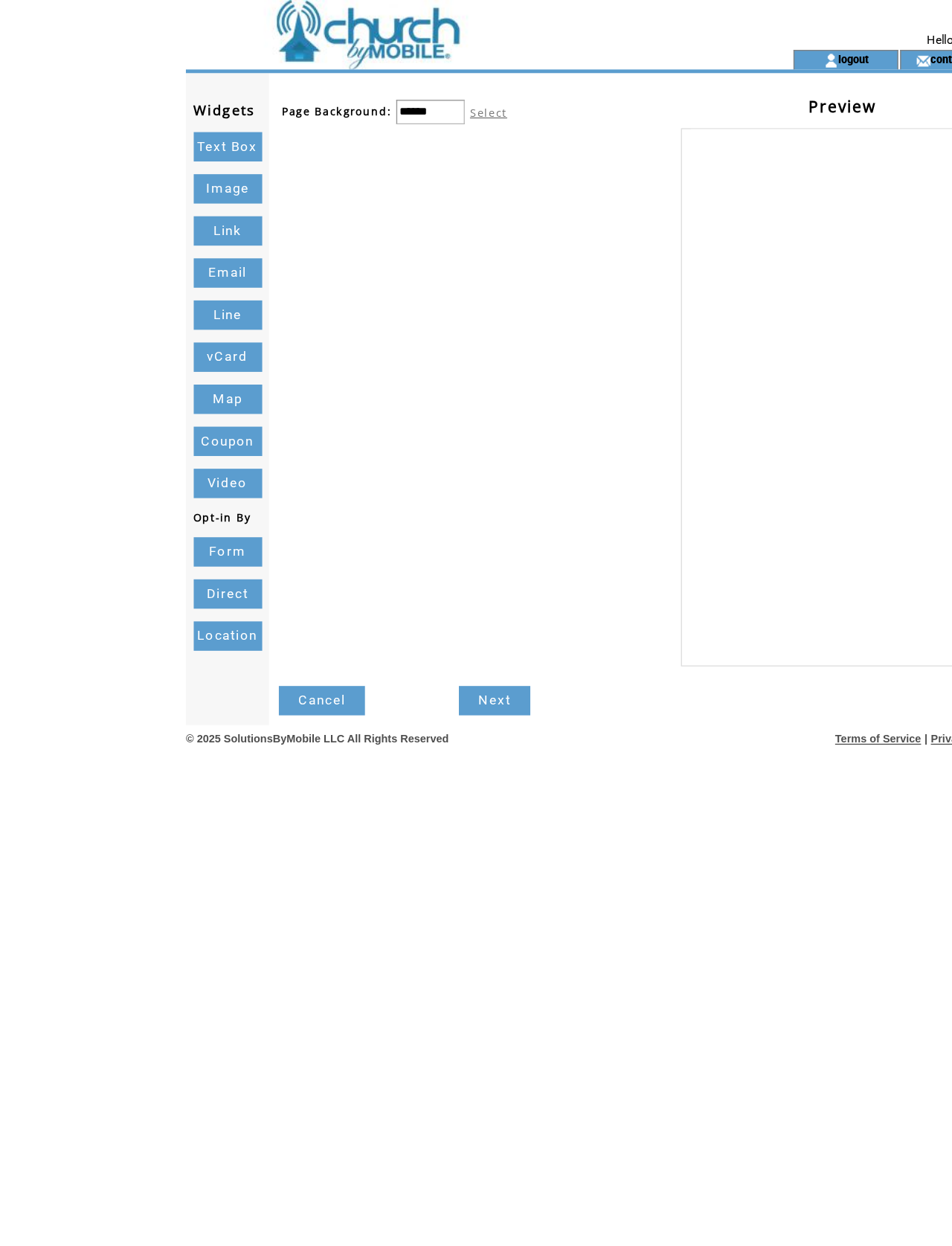 click on "Link" at bounding box center [197, 176] 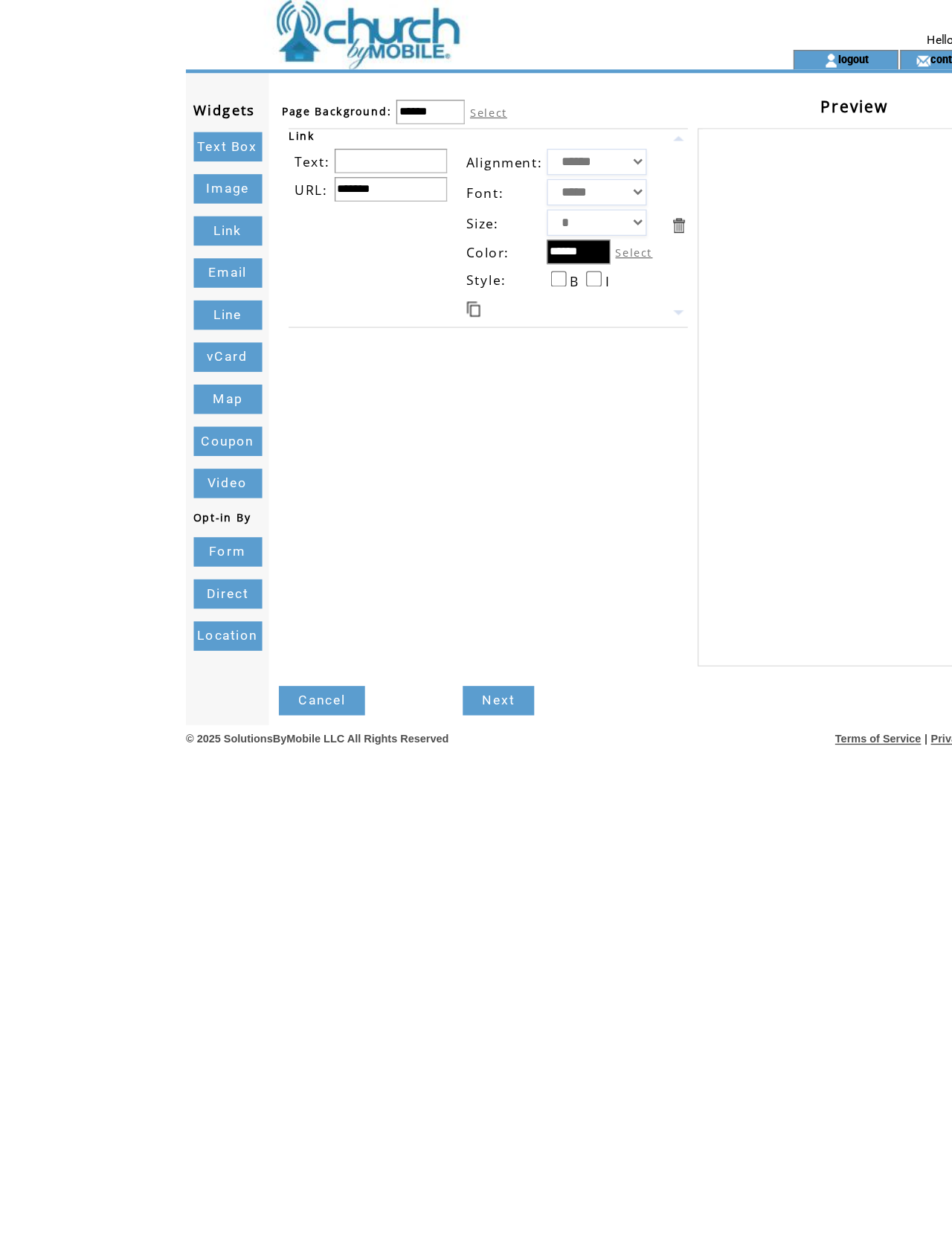 click on "*******" at bounding box center (321, 144) 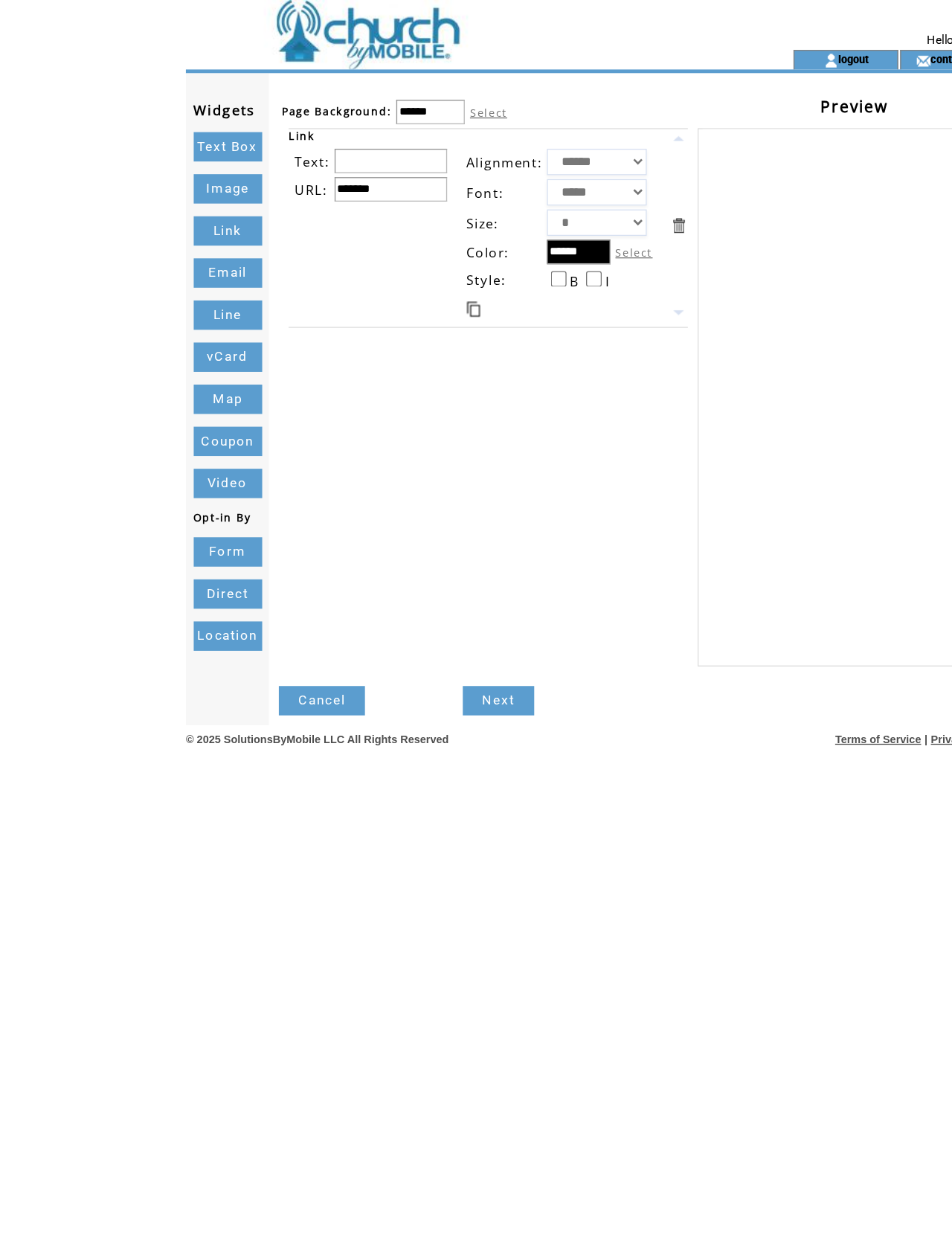 click on "*******" at bounding box center [321, 144] 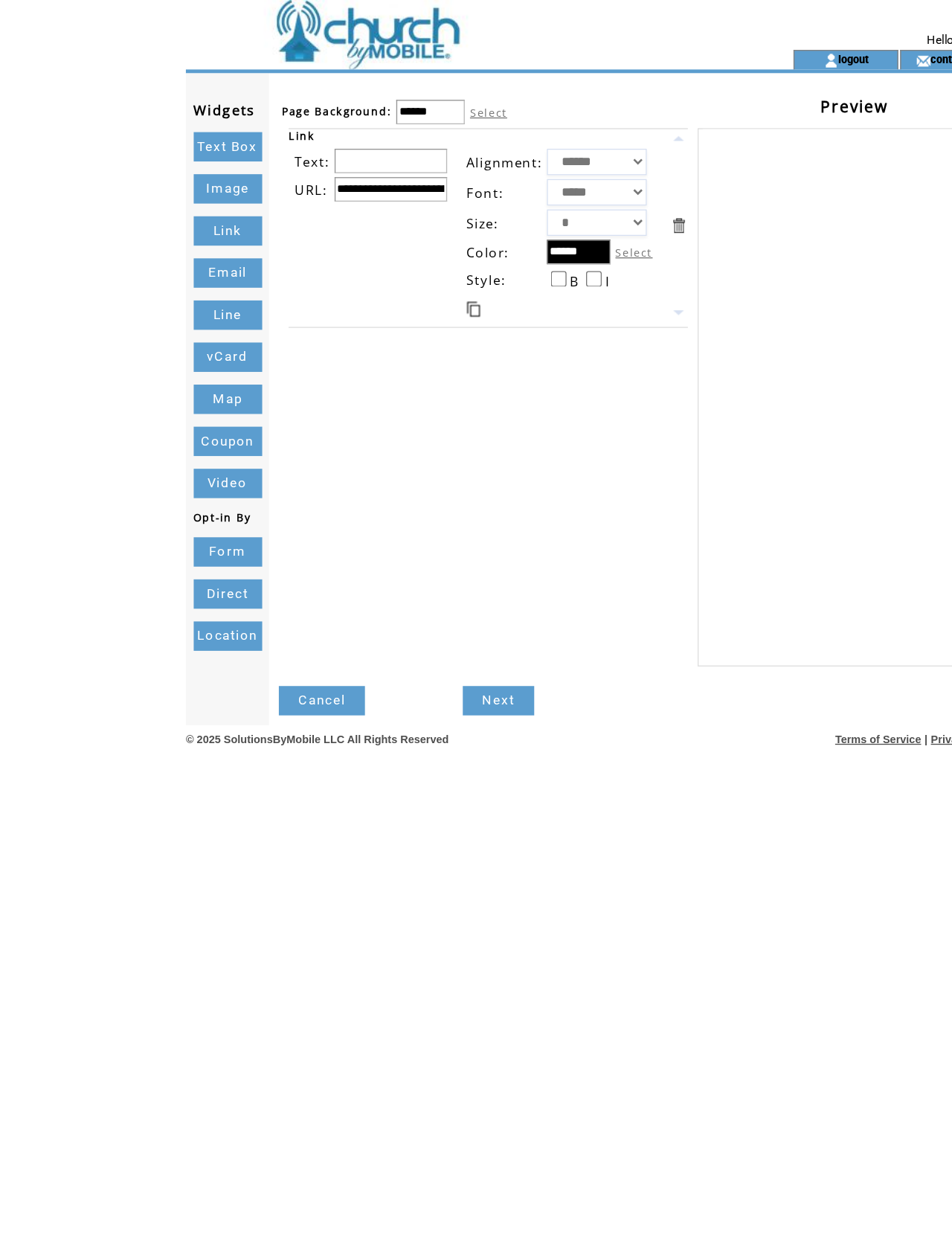 type on "**********" 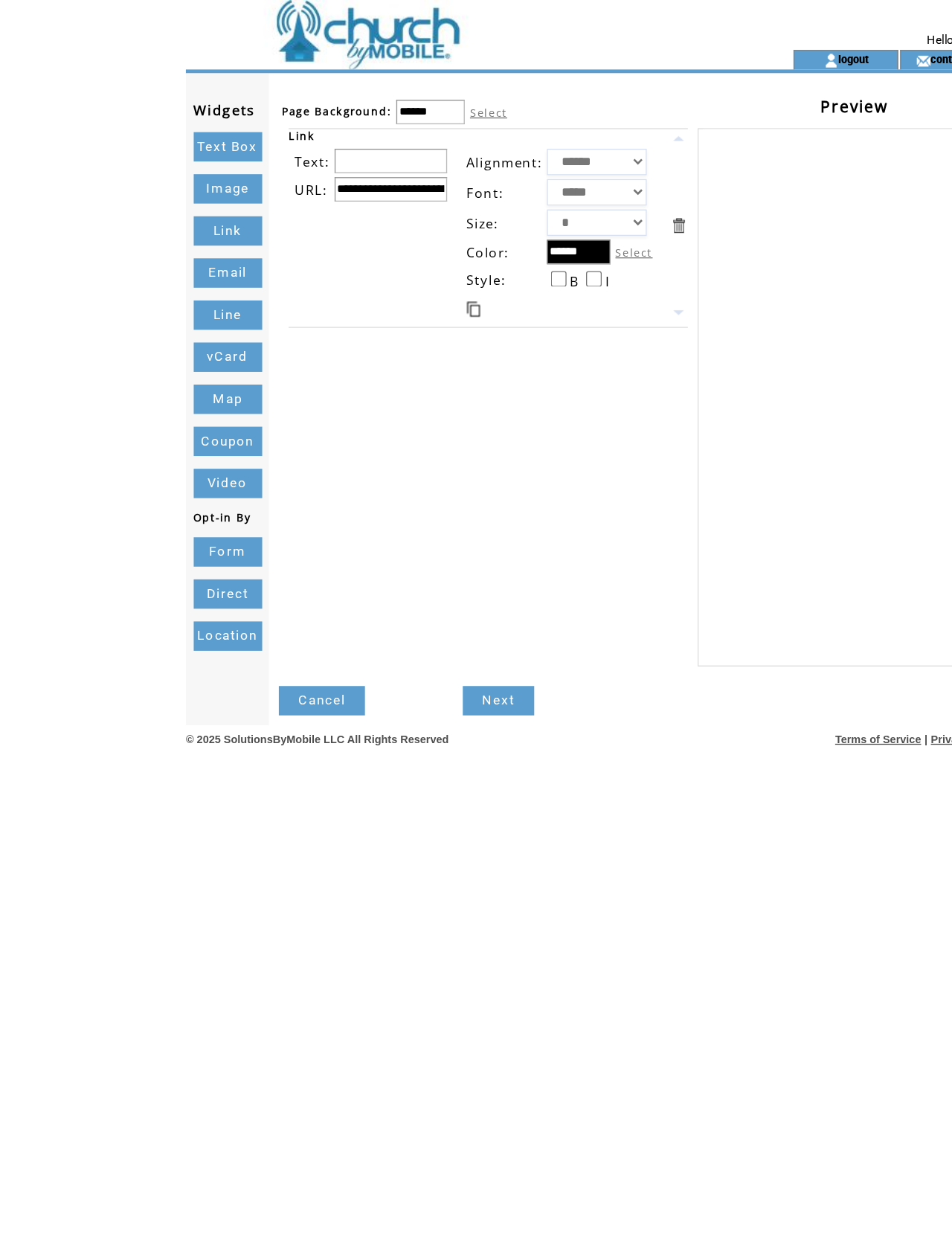 paste on "**********" 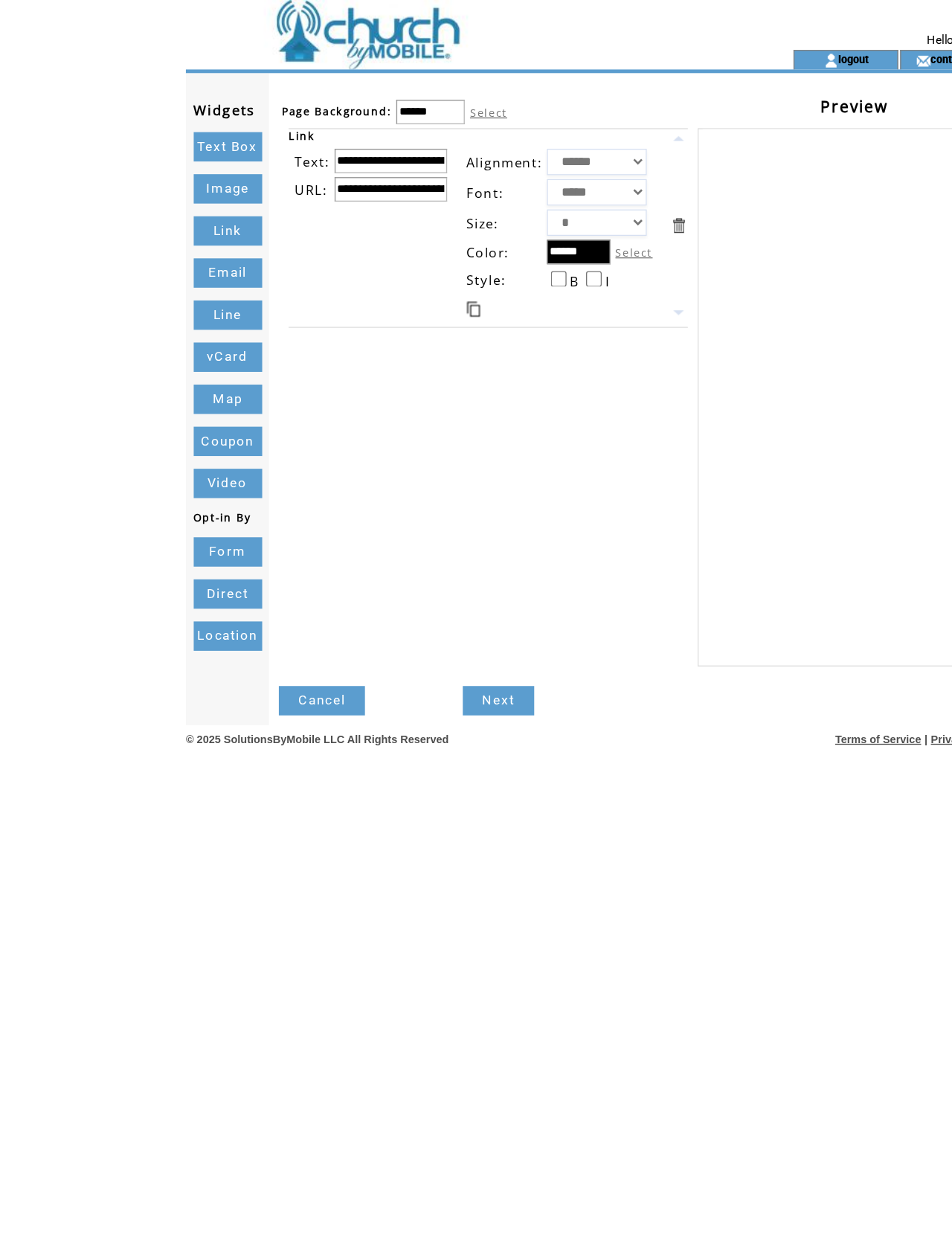 type on "**********" 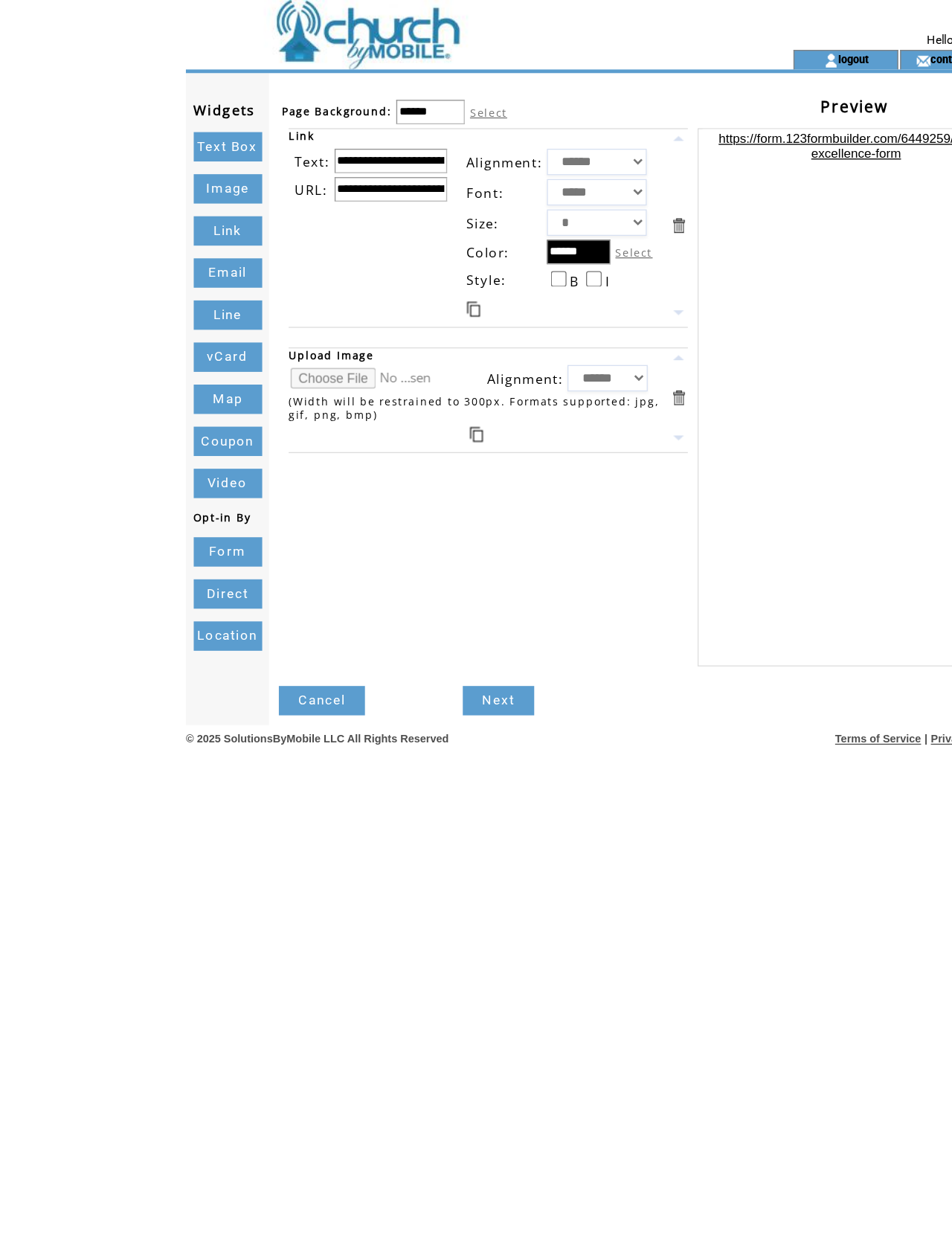 click at bounding box center [300, 287] 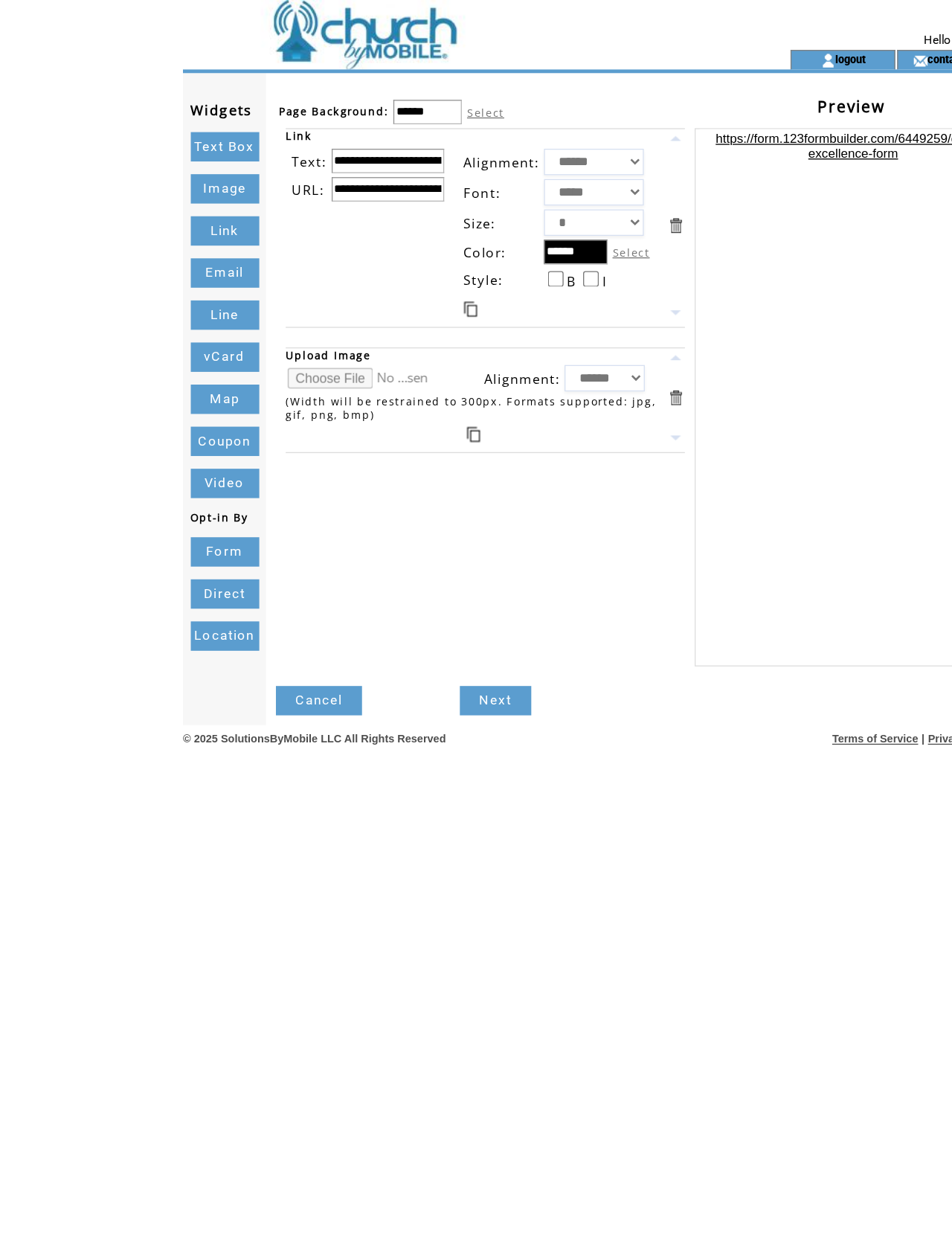 click at bounding box center [369, 19] 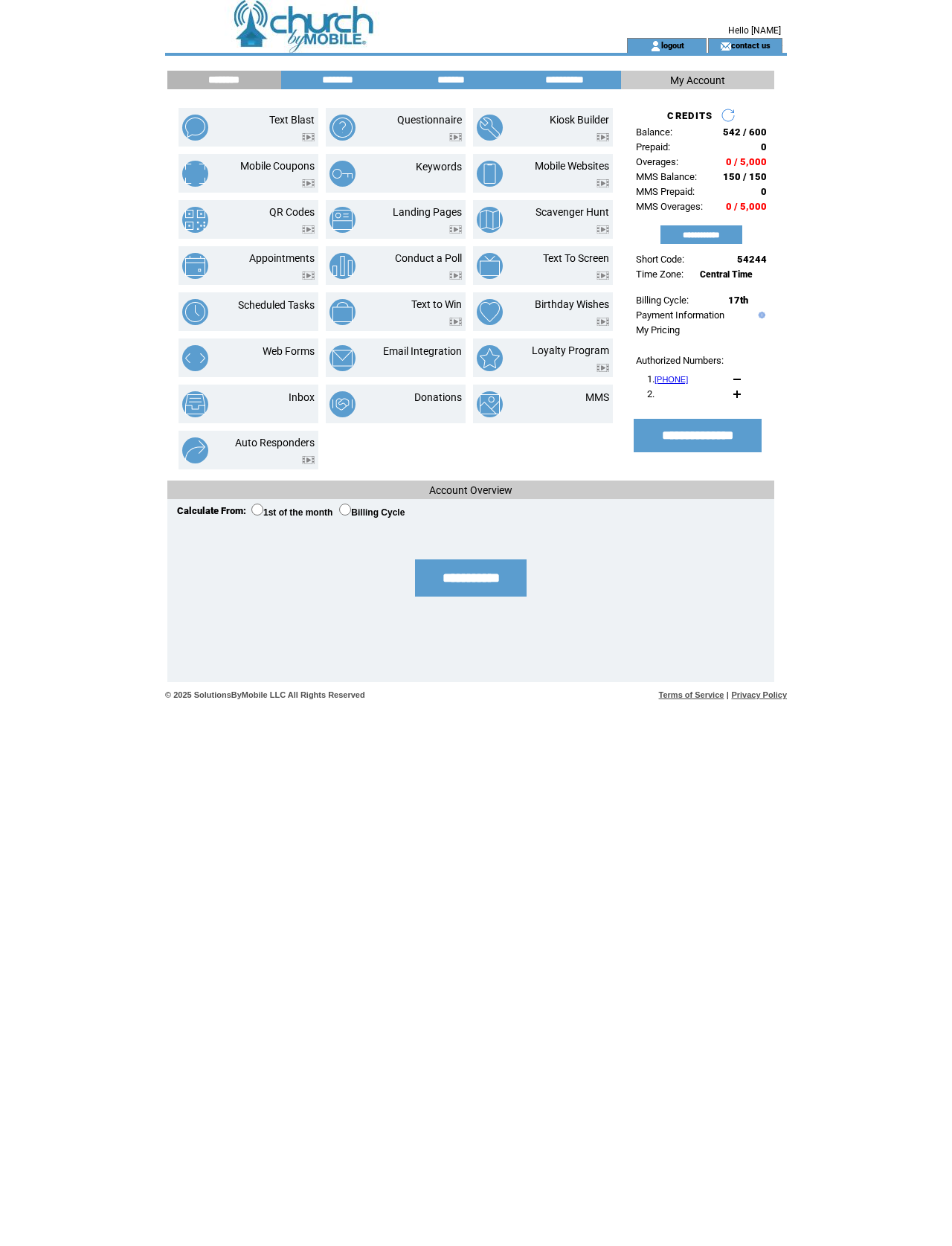 scroll, scrollTop: 0, scrollLeft: 0, axis: both 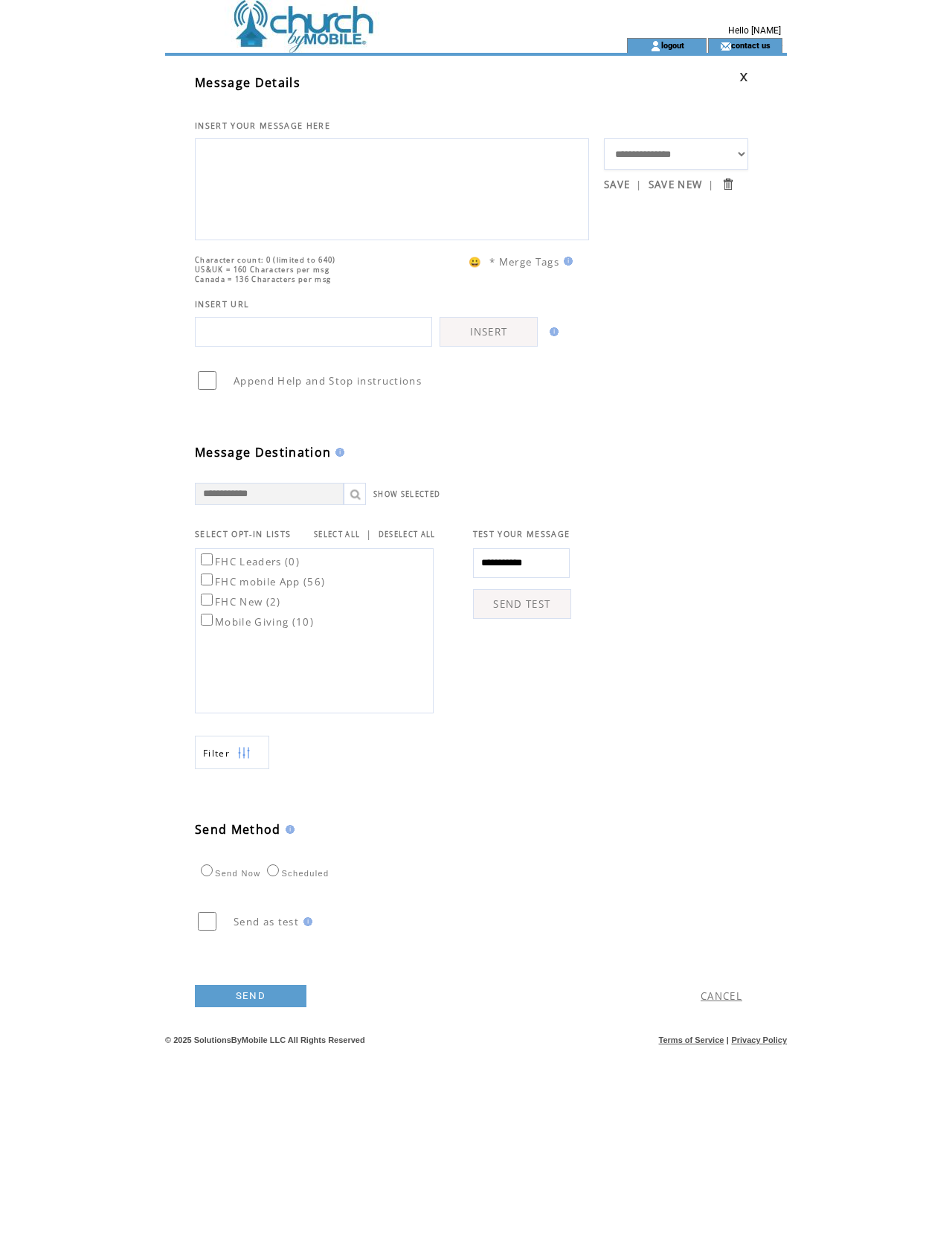 click at bounding box center (392, 187) 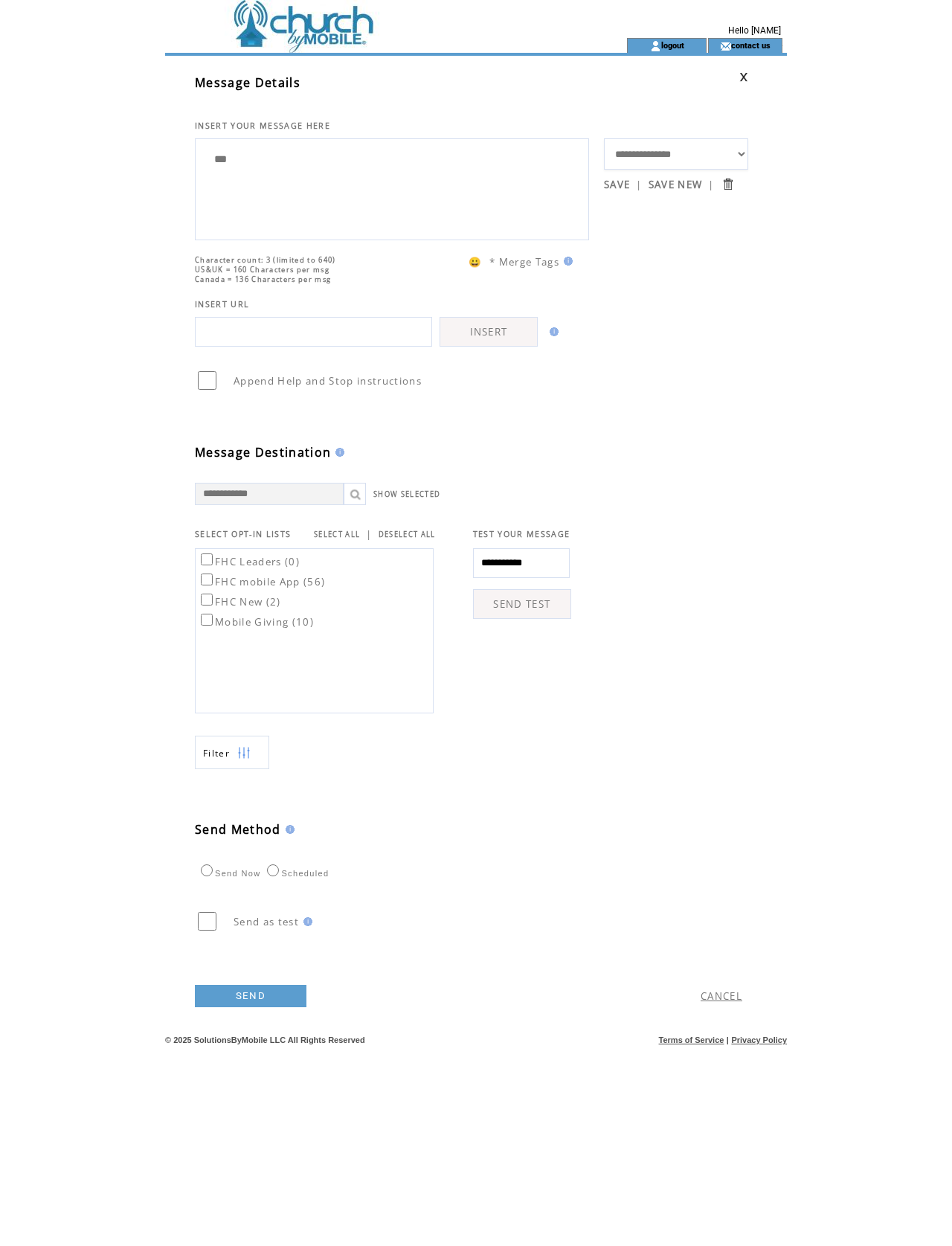 click on "***" at bounding box center [392, 187] 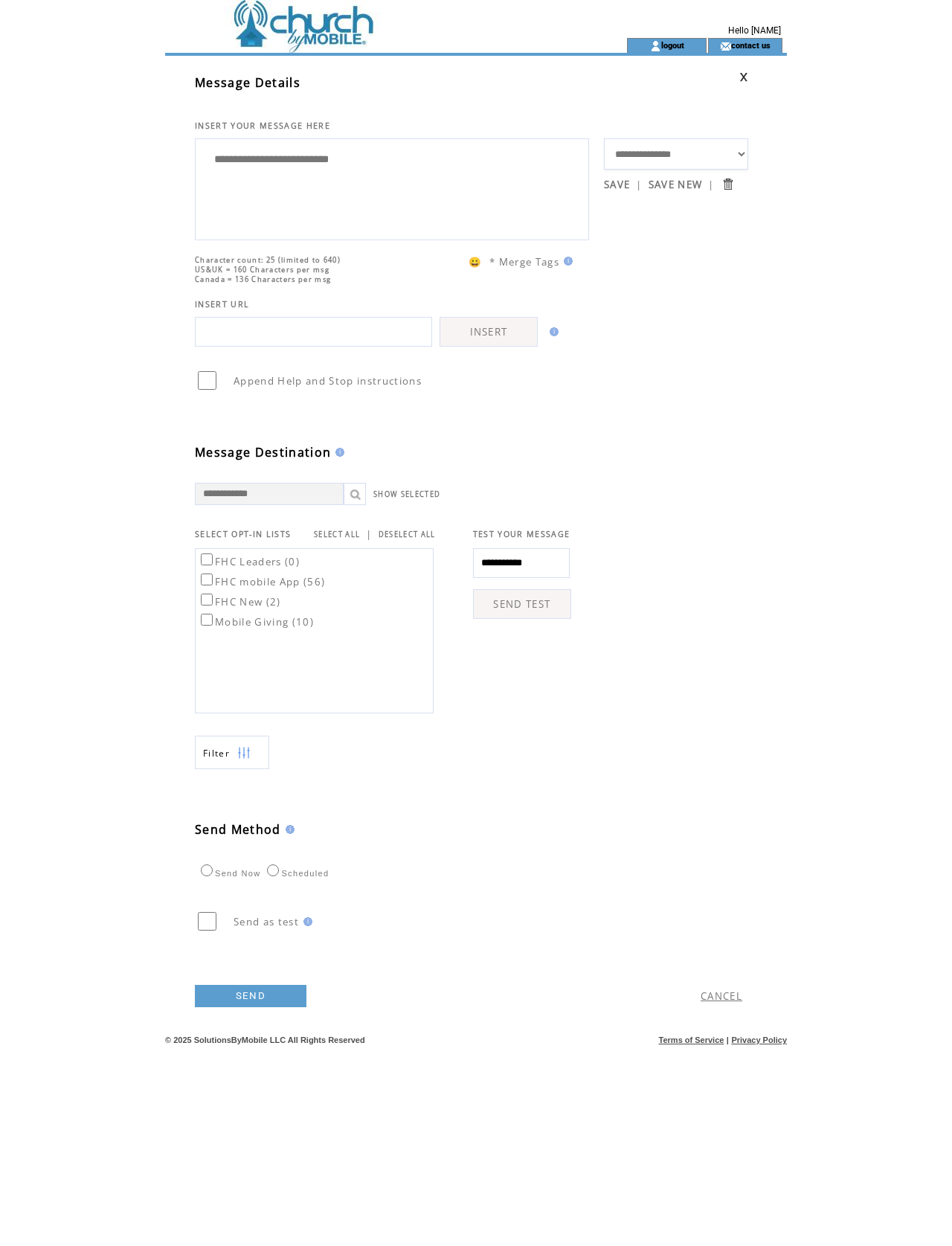 click on "**********" at bounding box center (392, 187) 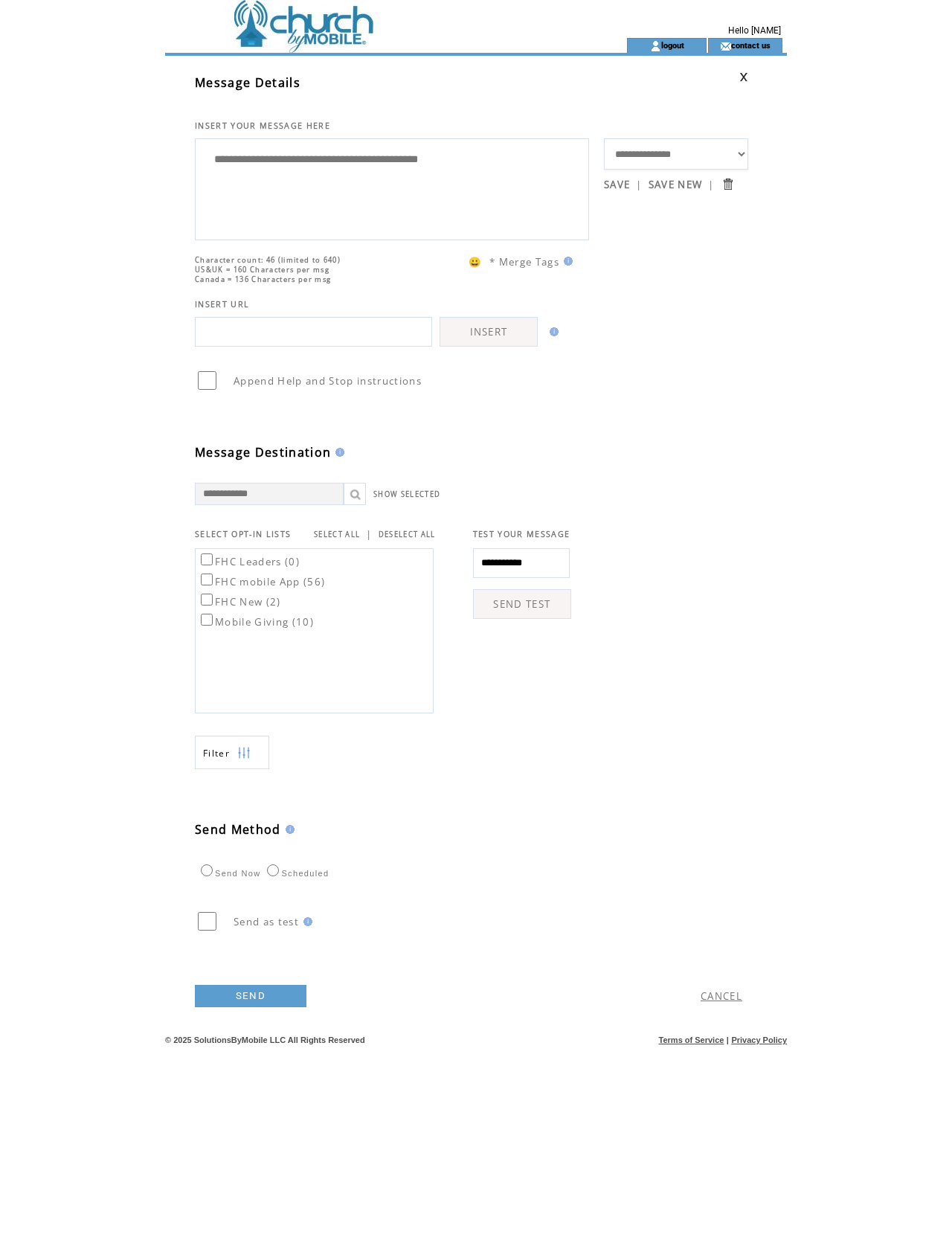 click on "**********" at bounding box center (392, 187) 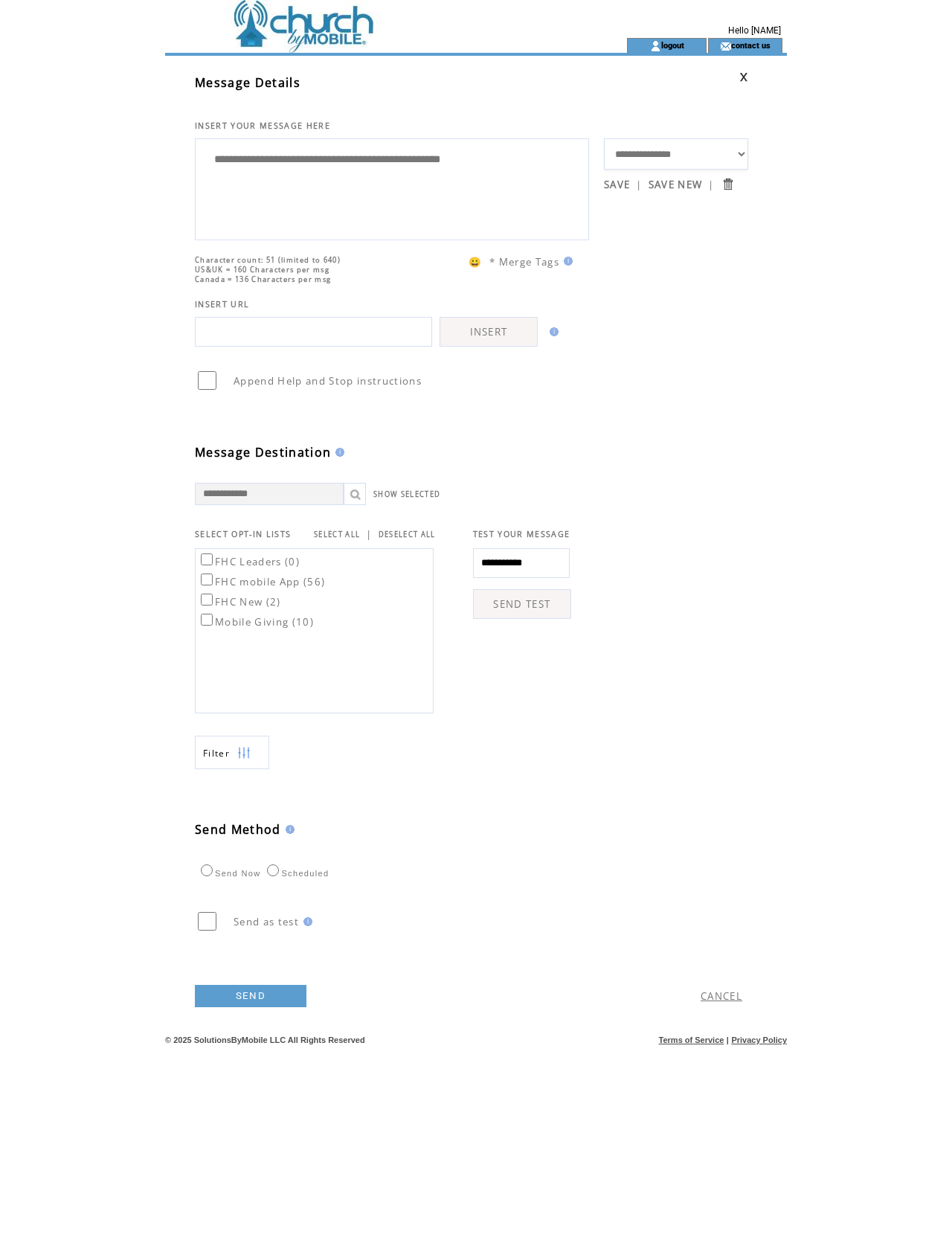 click on "**********" at bounding box center (392, 187) 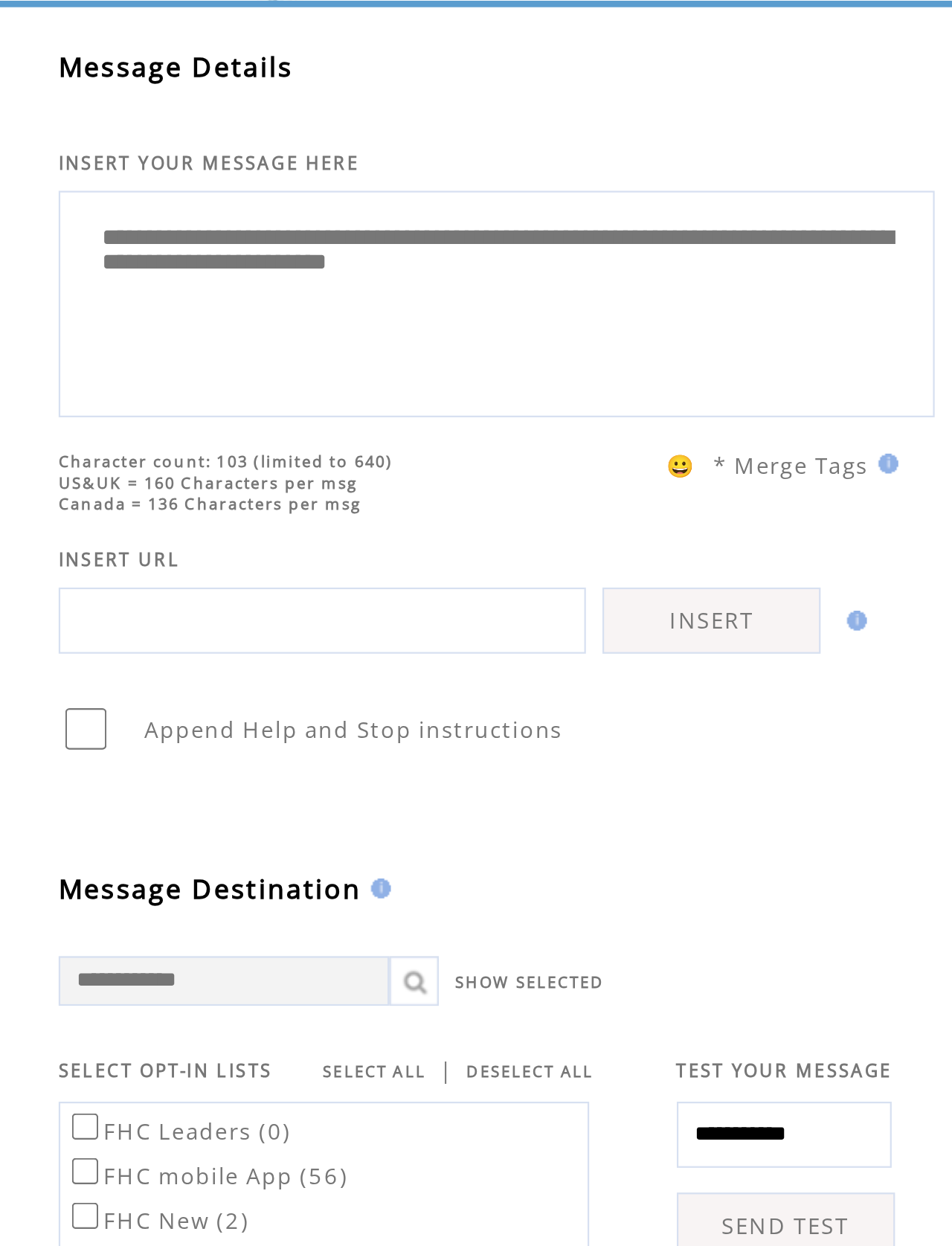 click on "**********" at bounding box center [392, 187] 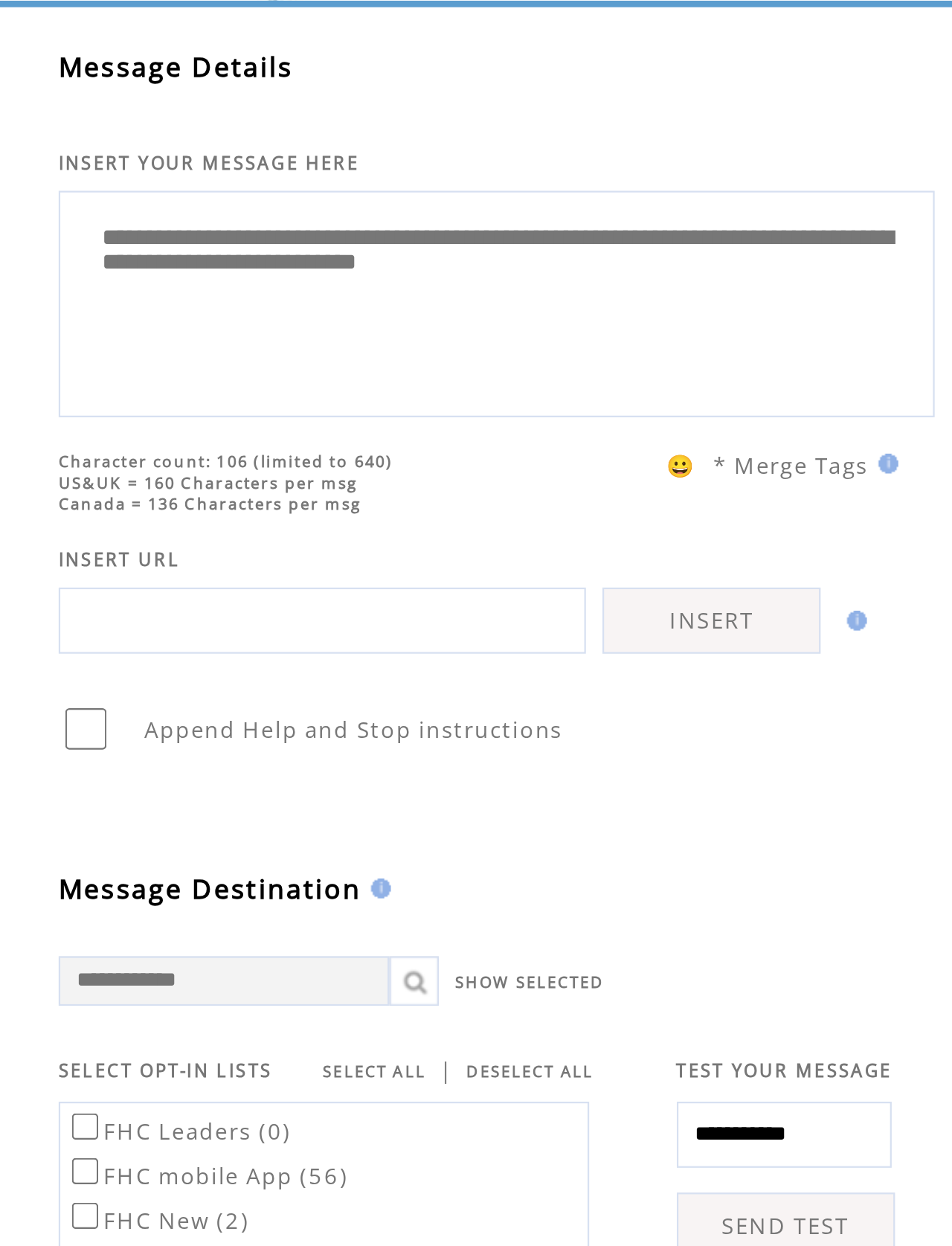 click on "**********" at bounding box center (392, 187) 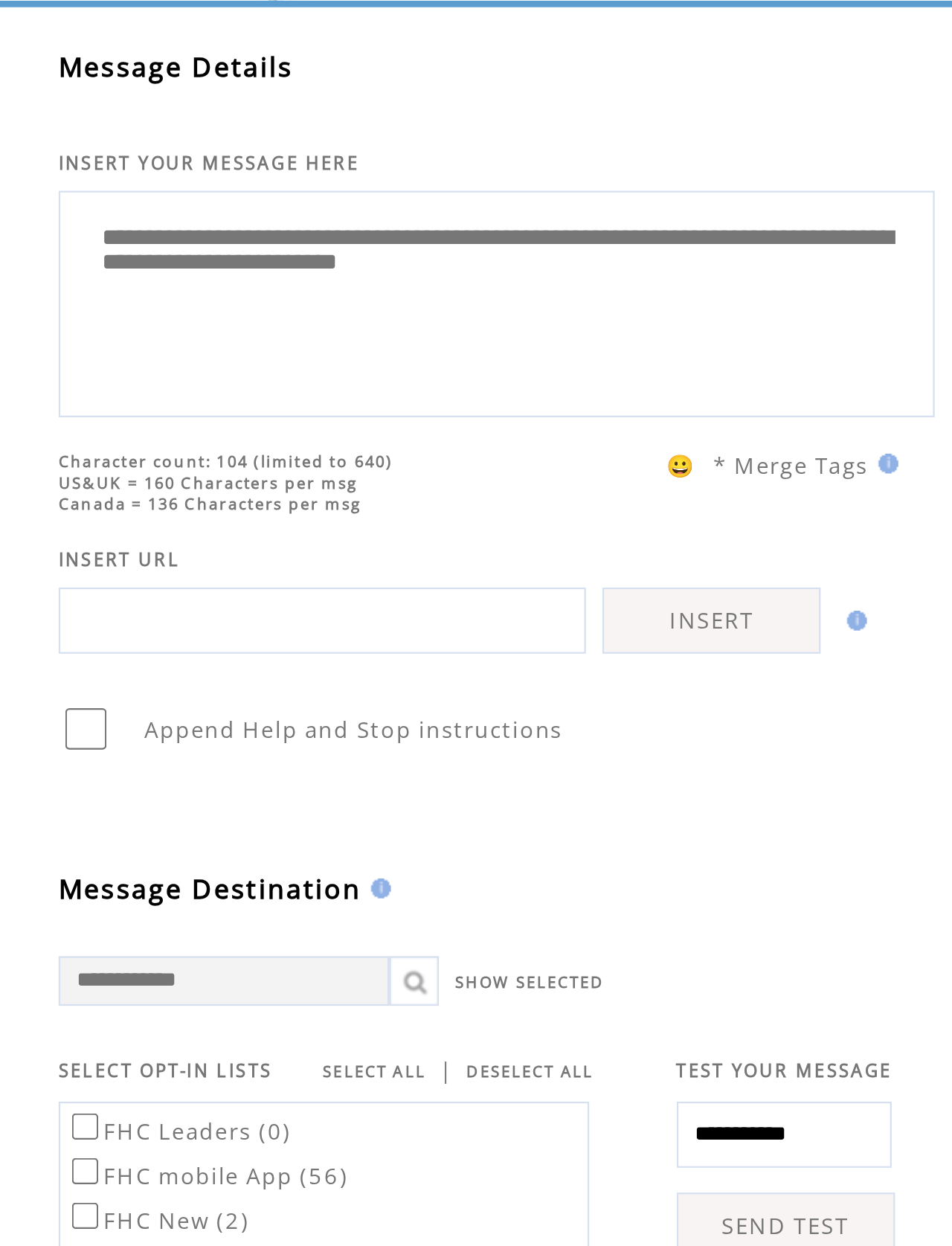 click on "**********" at bounding box center (392, 187) 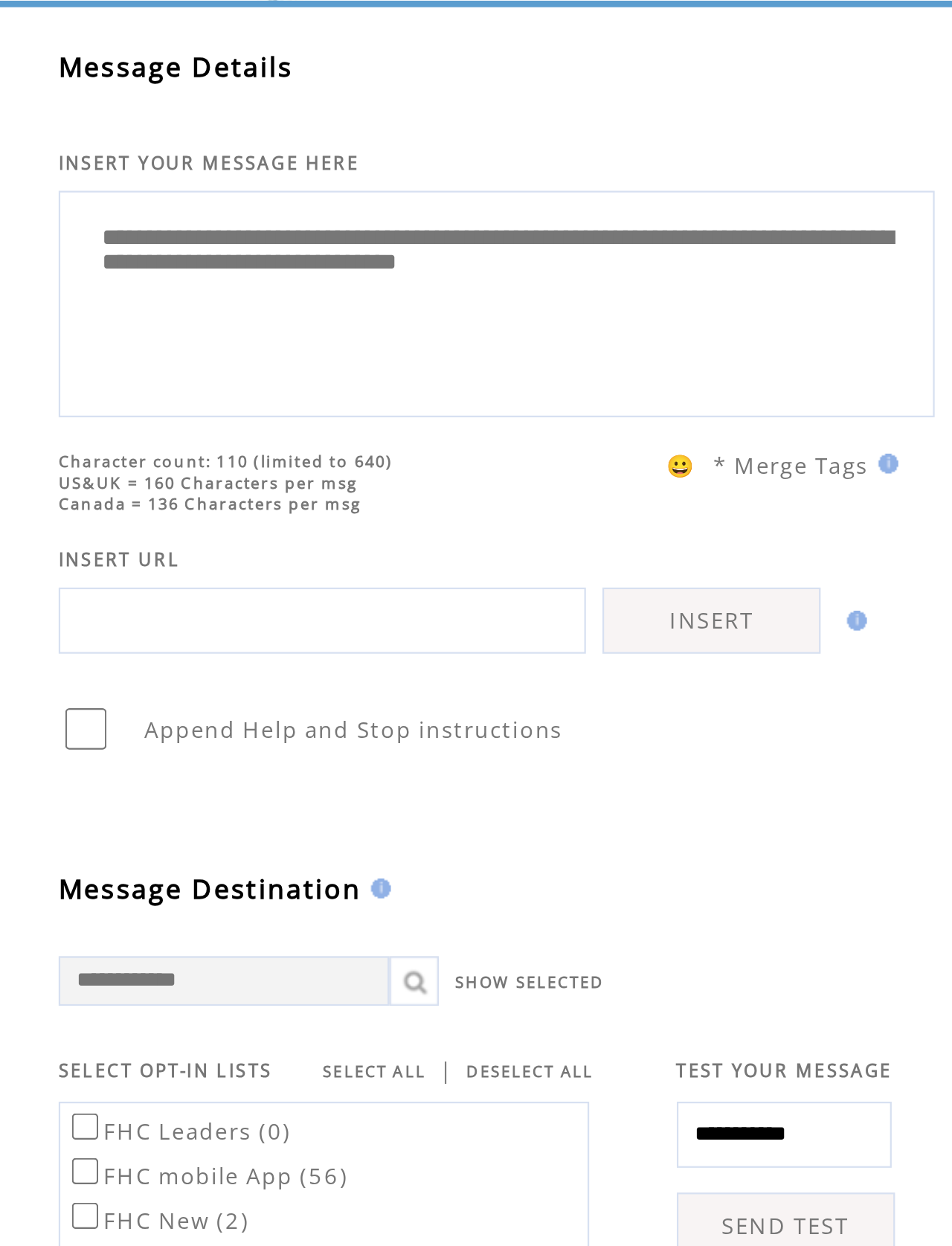 click on "**********" at bounding box center [392, 187] 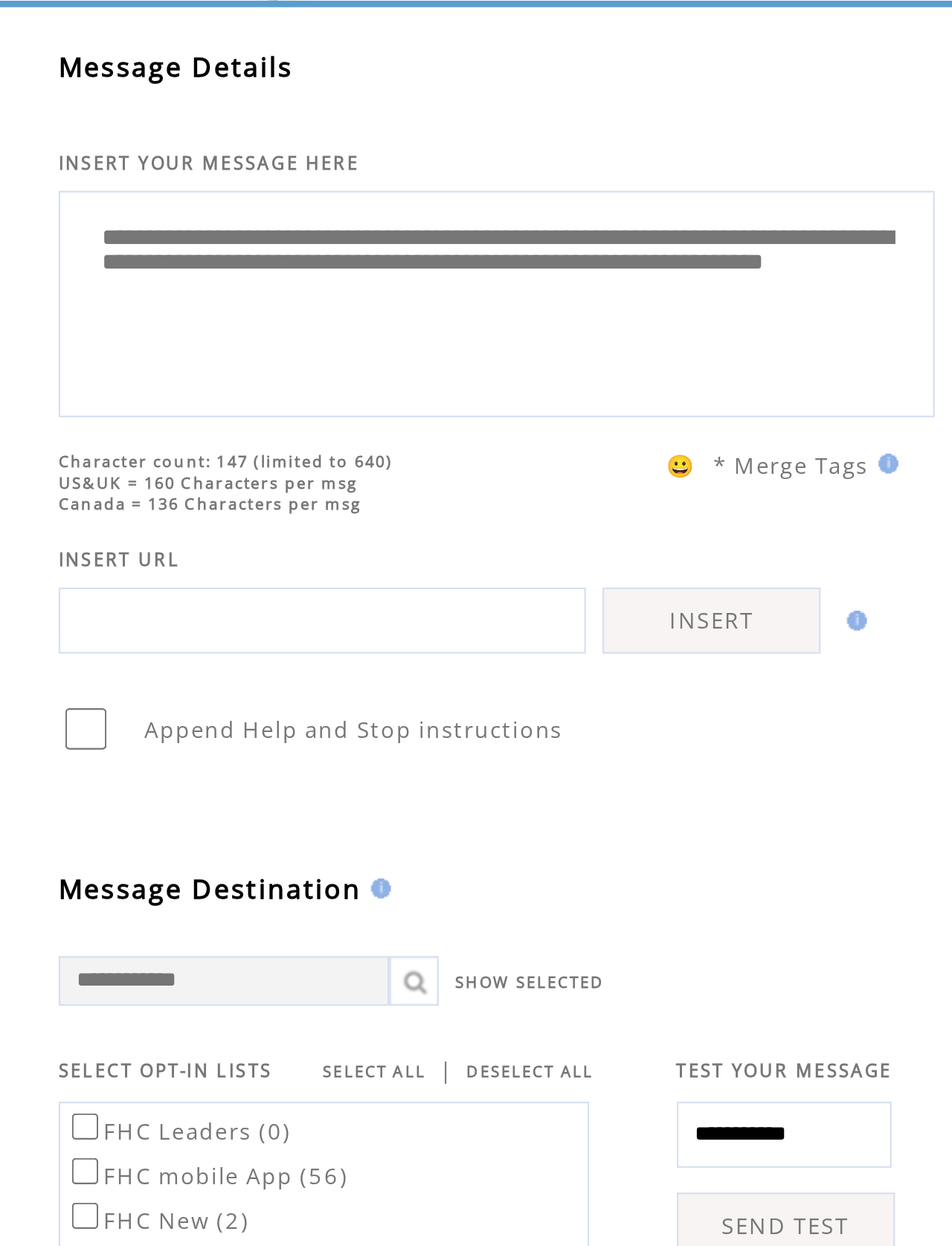 click on "**********" at bounding box center (392, 187) 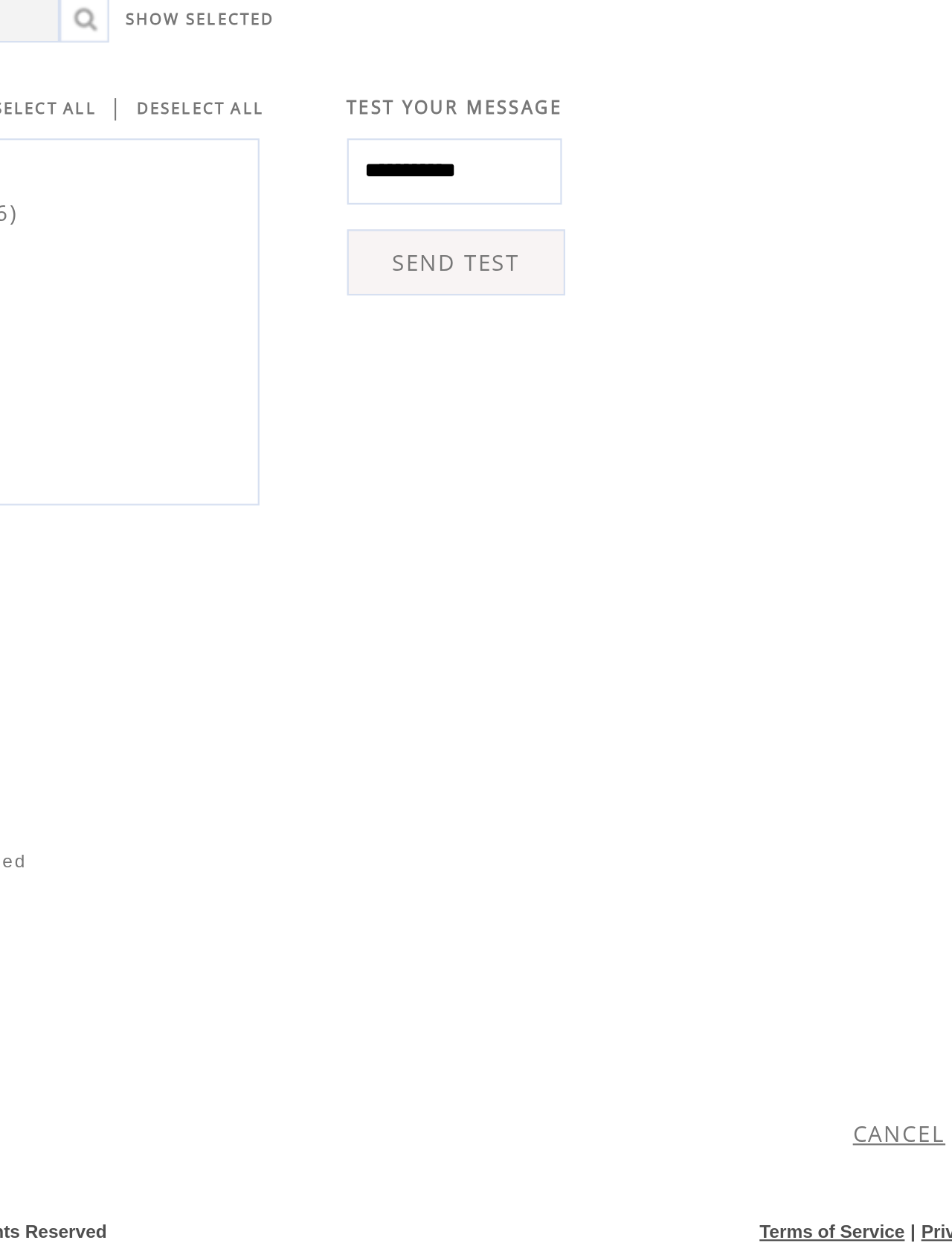 type on "**********" 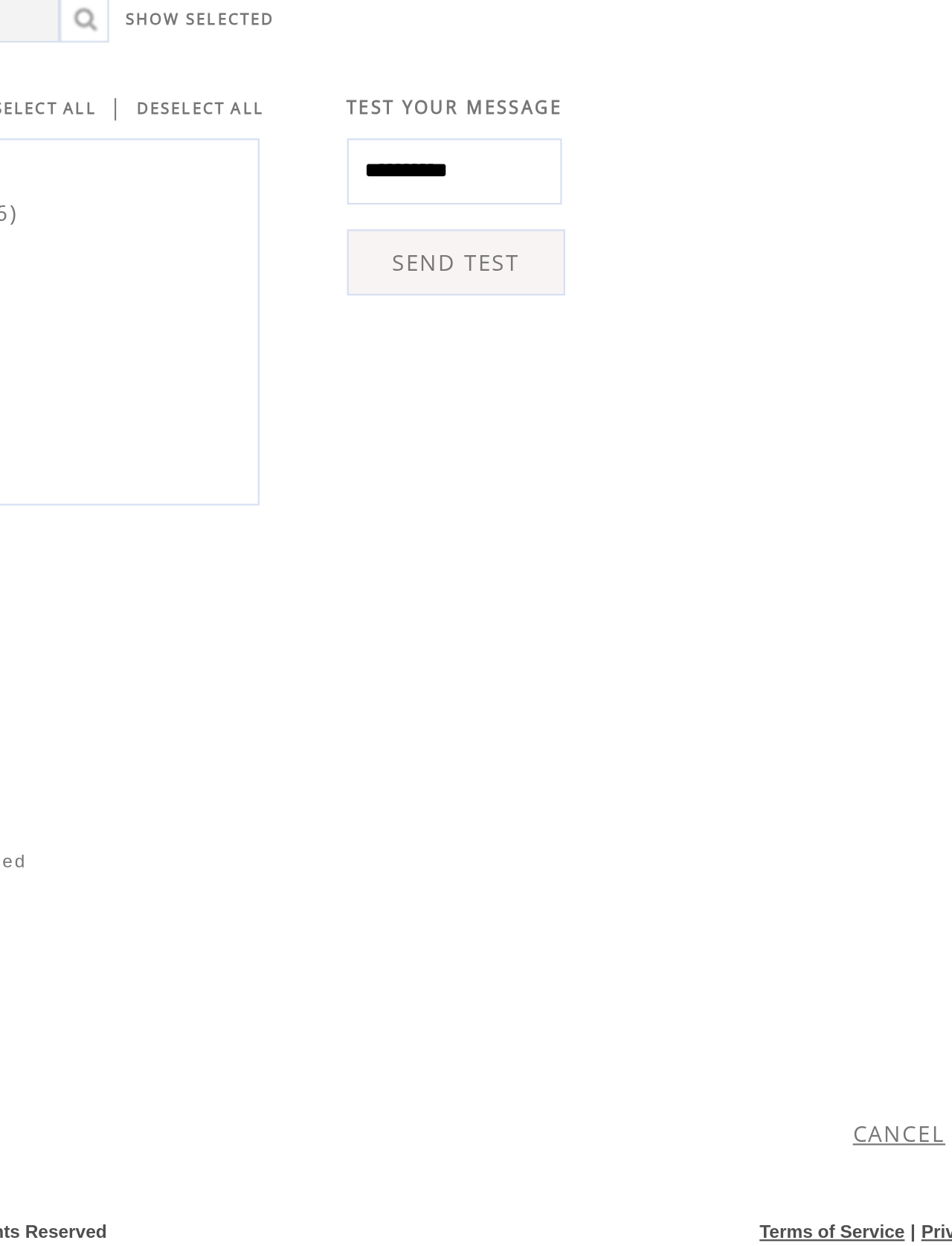 type on "**********" 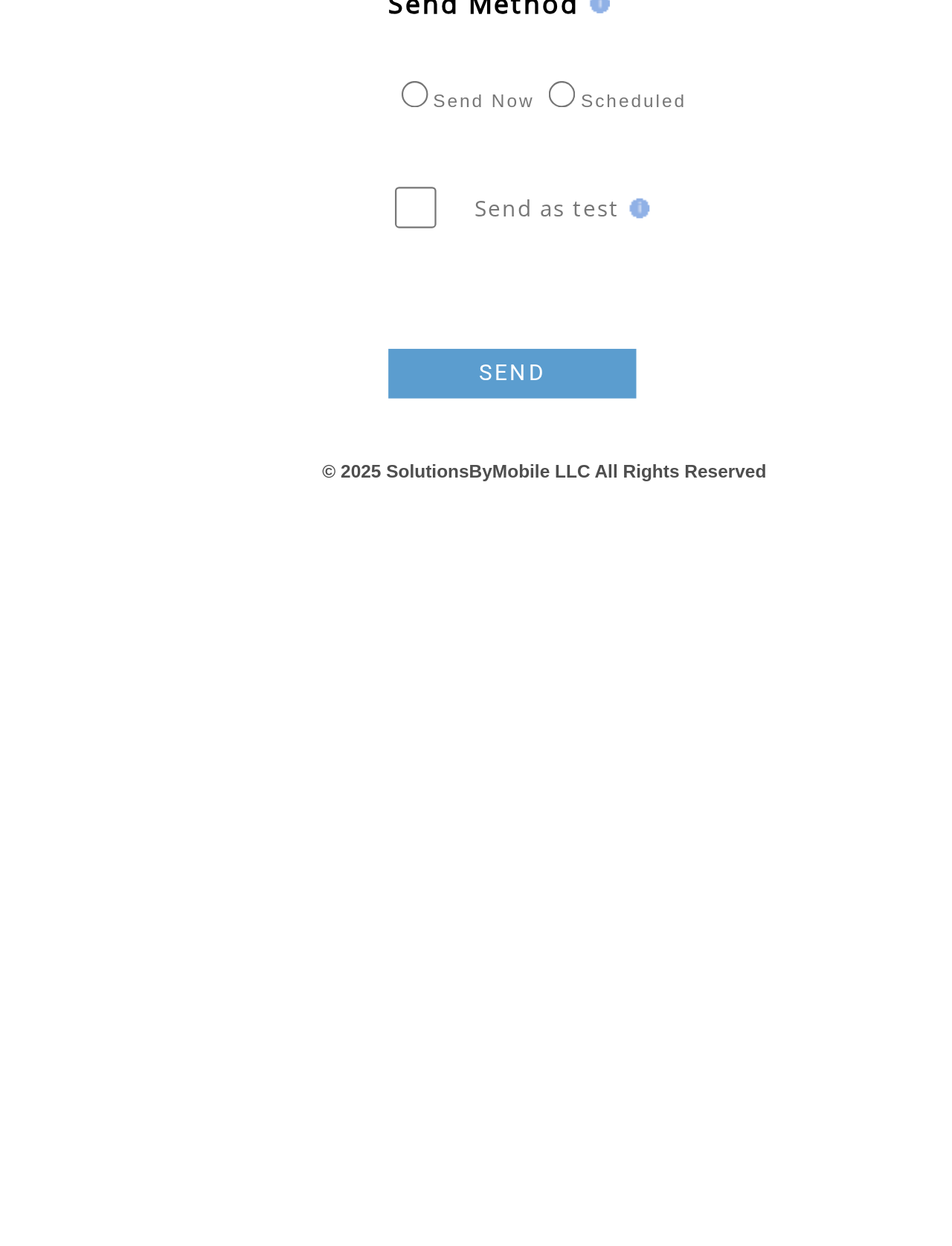 click on "SEND" at bounding box center [251, 996] 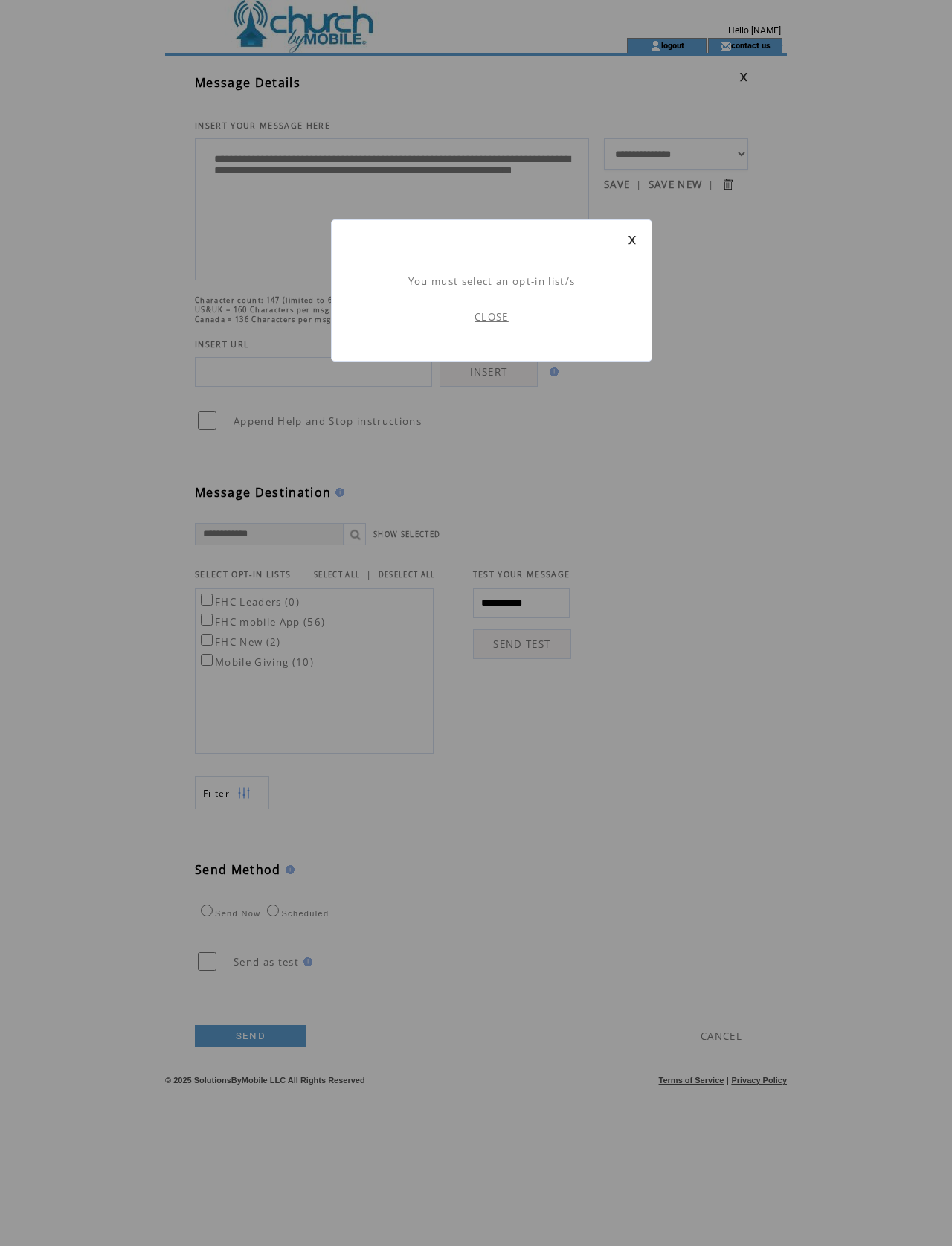 scroll, scrollTop: 0, scrollLeft: 0, axis: both 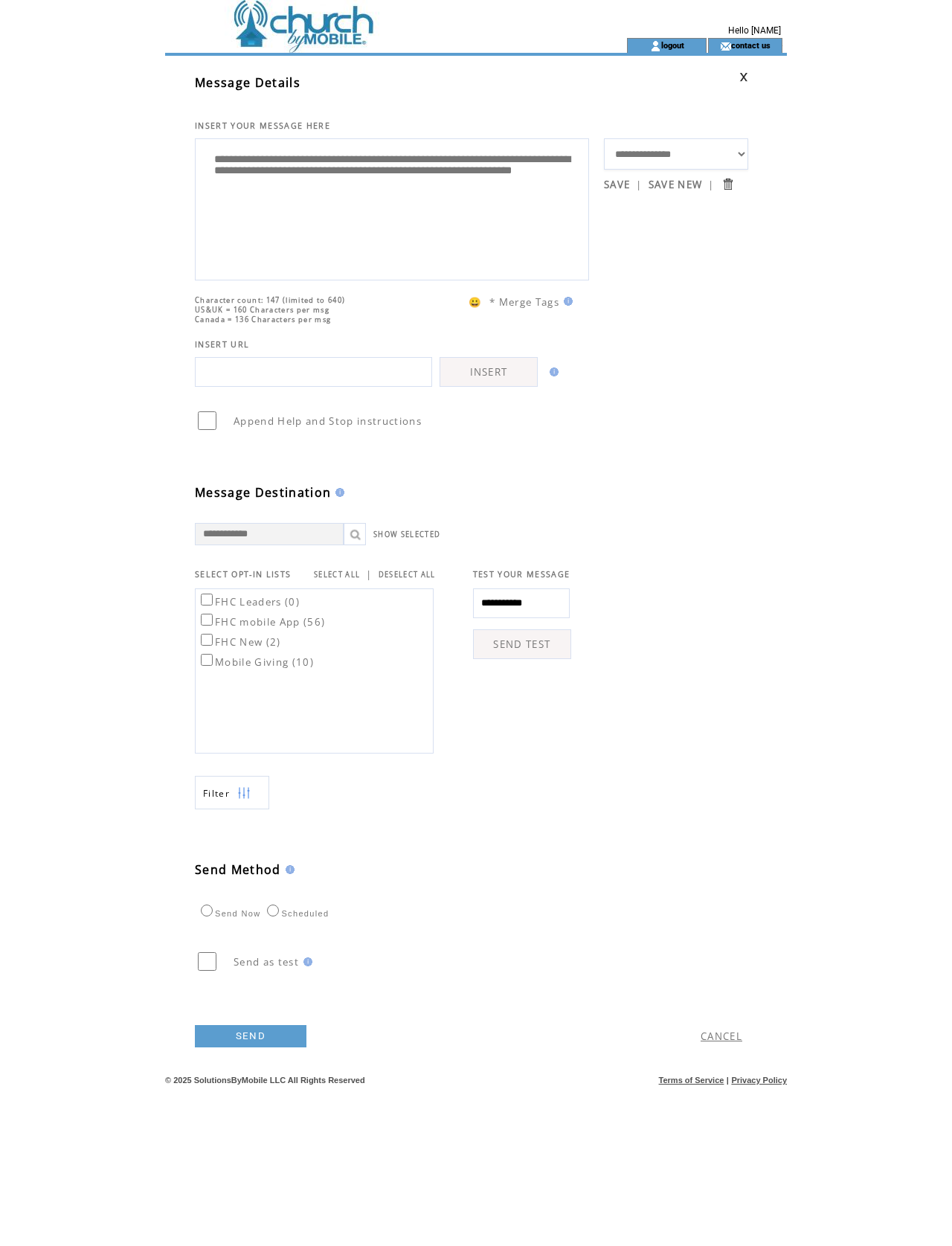 click on "SEND TEST" at bounding box center [522, 644] 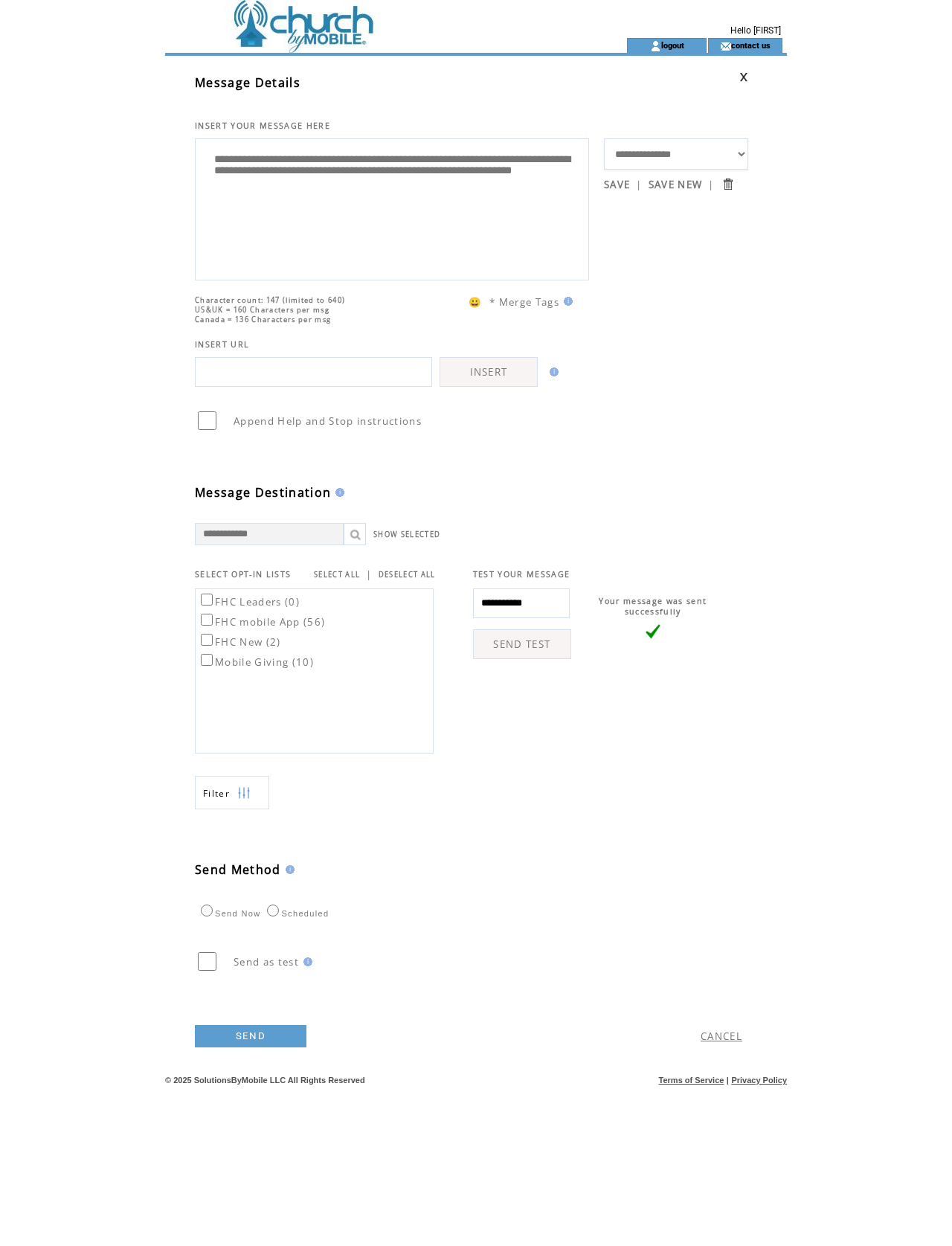 scroll, scrollTop: 0, scrollLeft: 0, axis: both 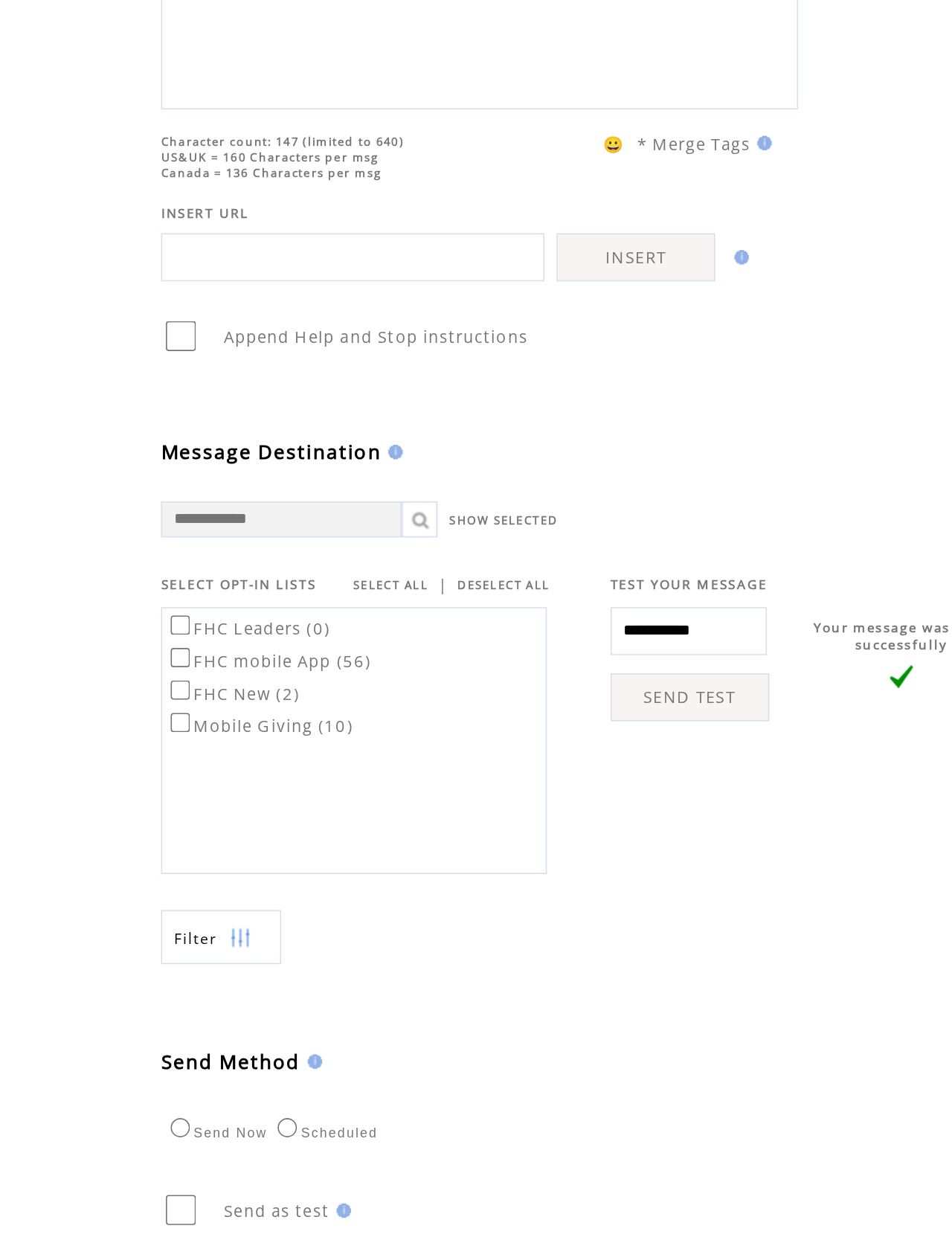 click on "**********" at bounding box center (521, 603) 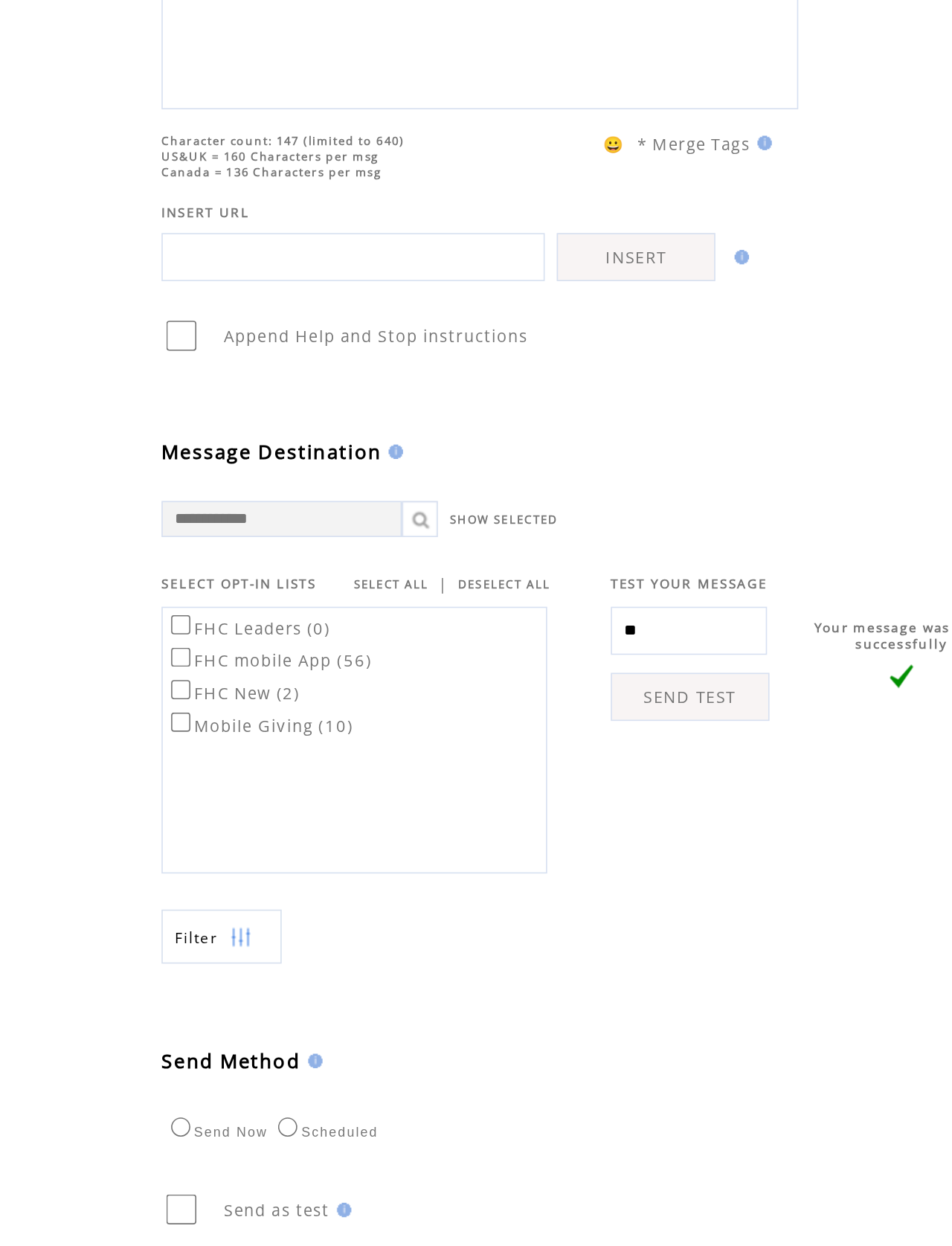 type on "*" 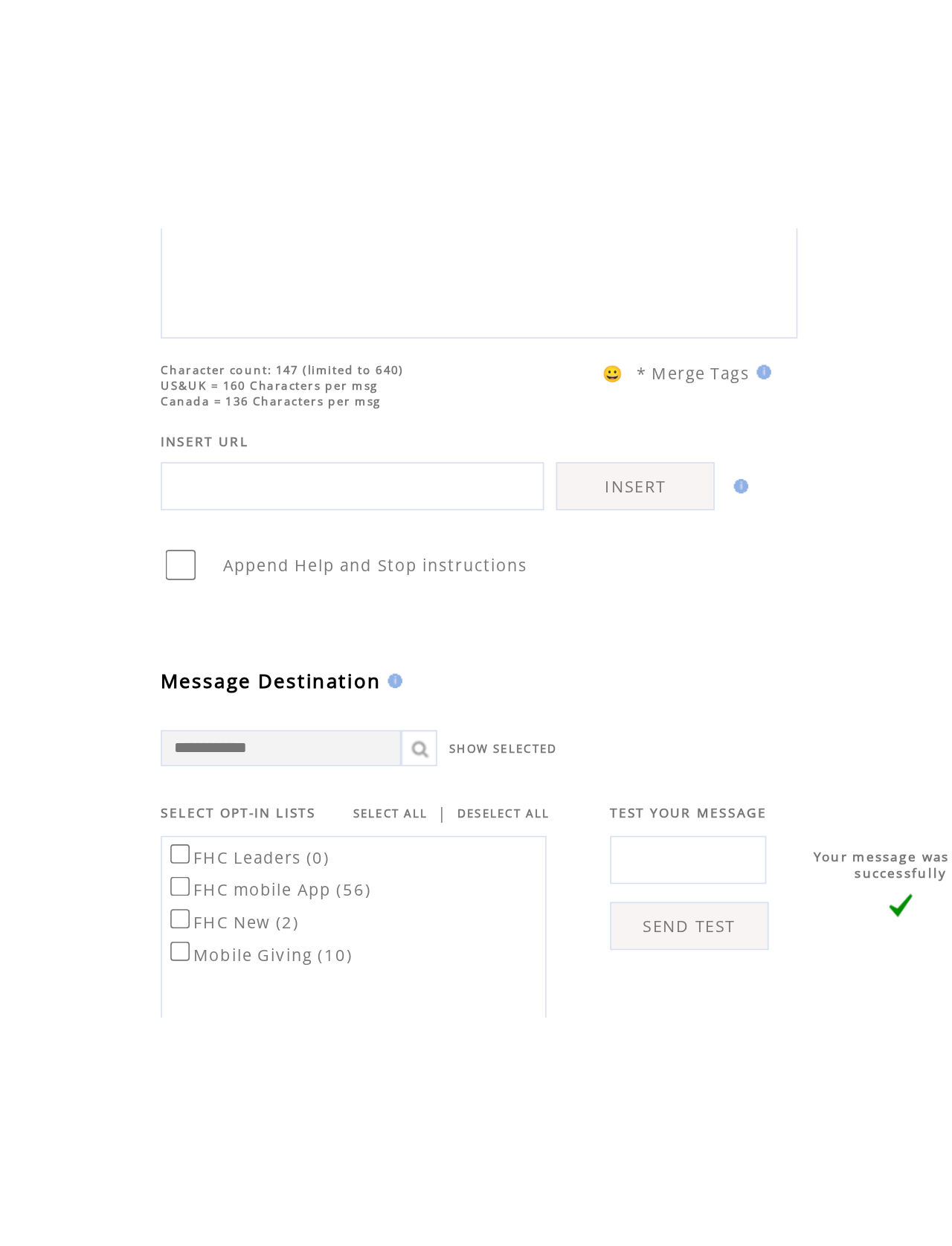 scroll, scrollTop: 0, scrollLeft: 0, axis: both 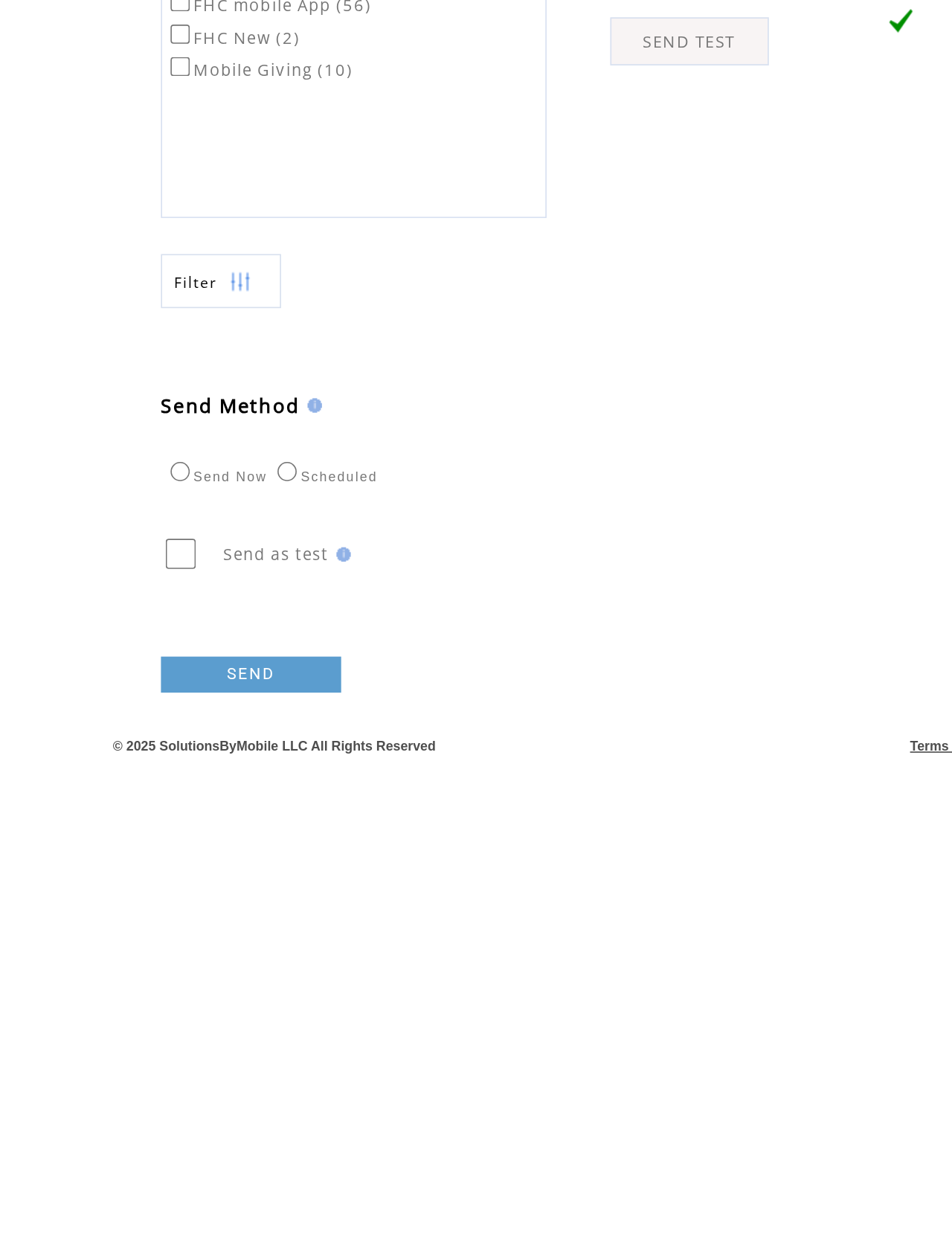 type 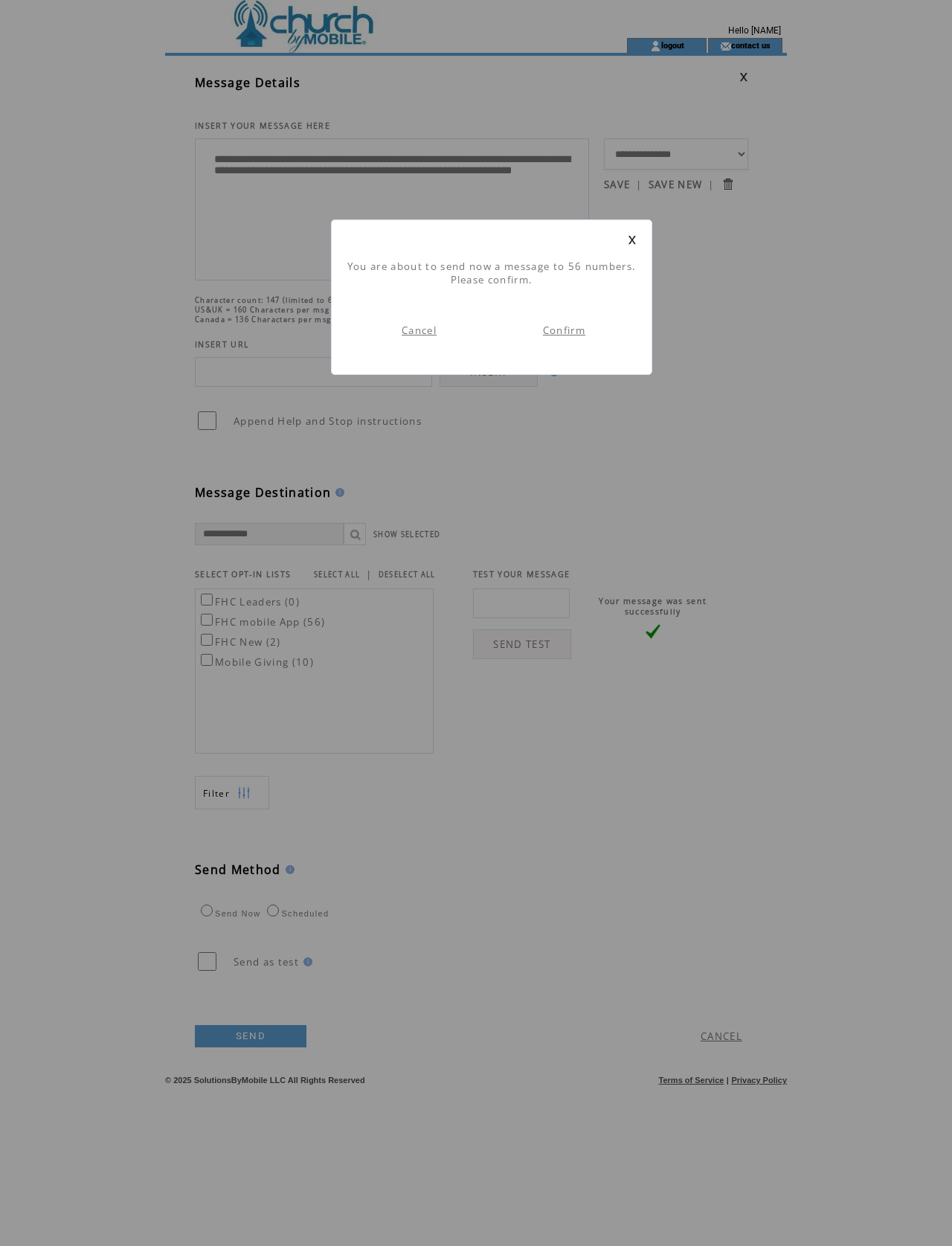 scroll, scrollTop: 0, scrollLeft: 0, axis: both 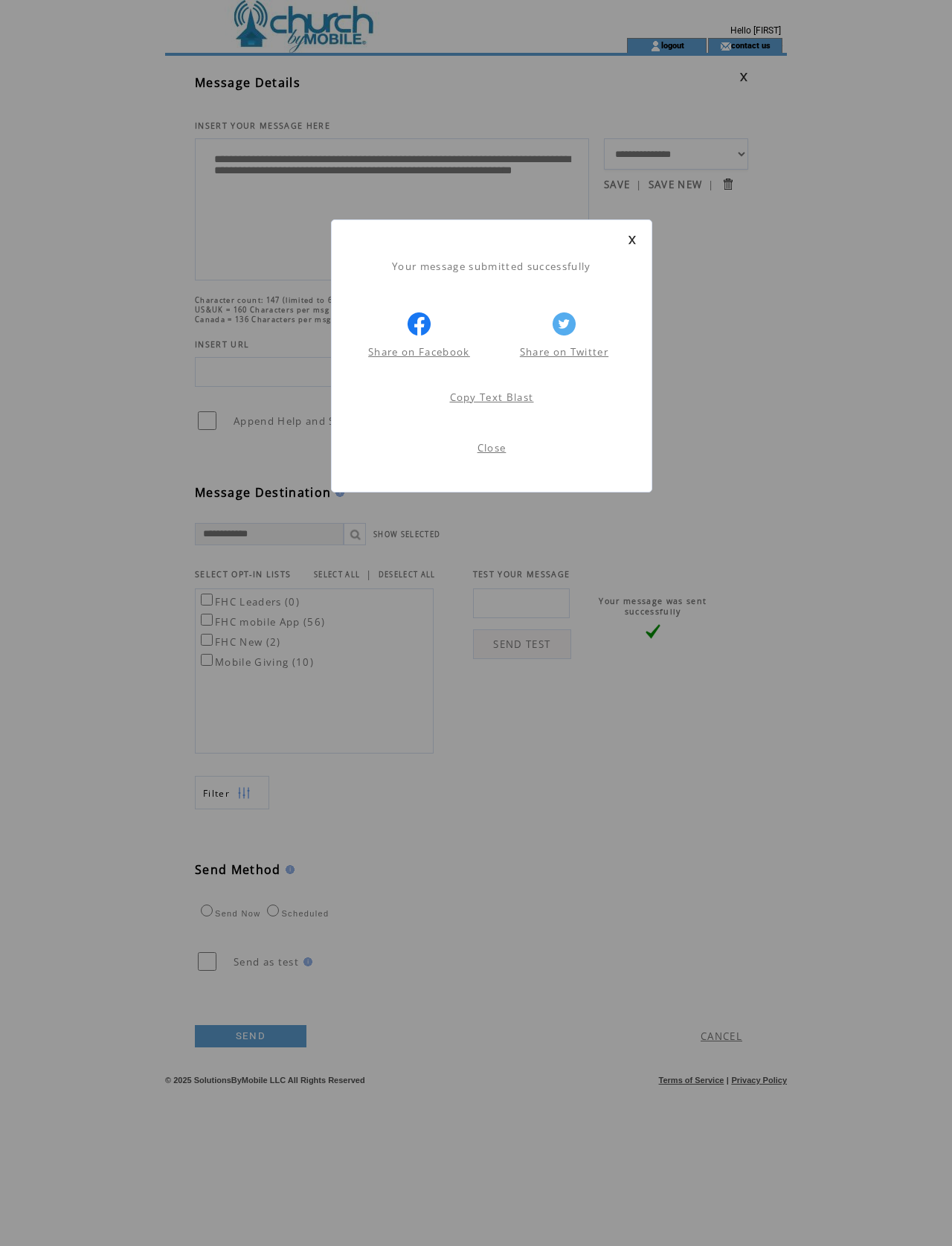 click on "Close" at bounding box center (492, 448) 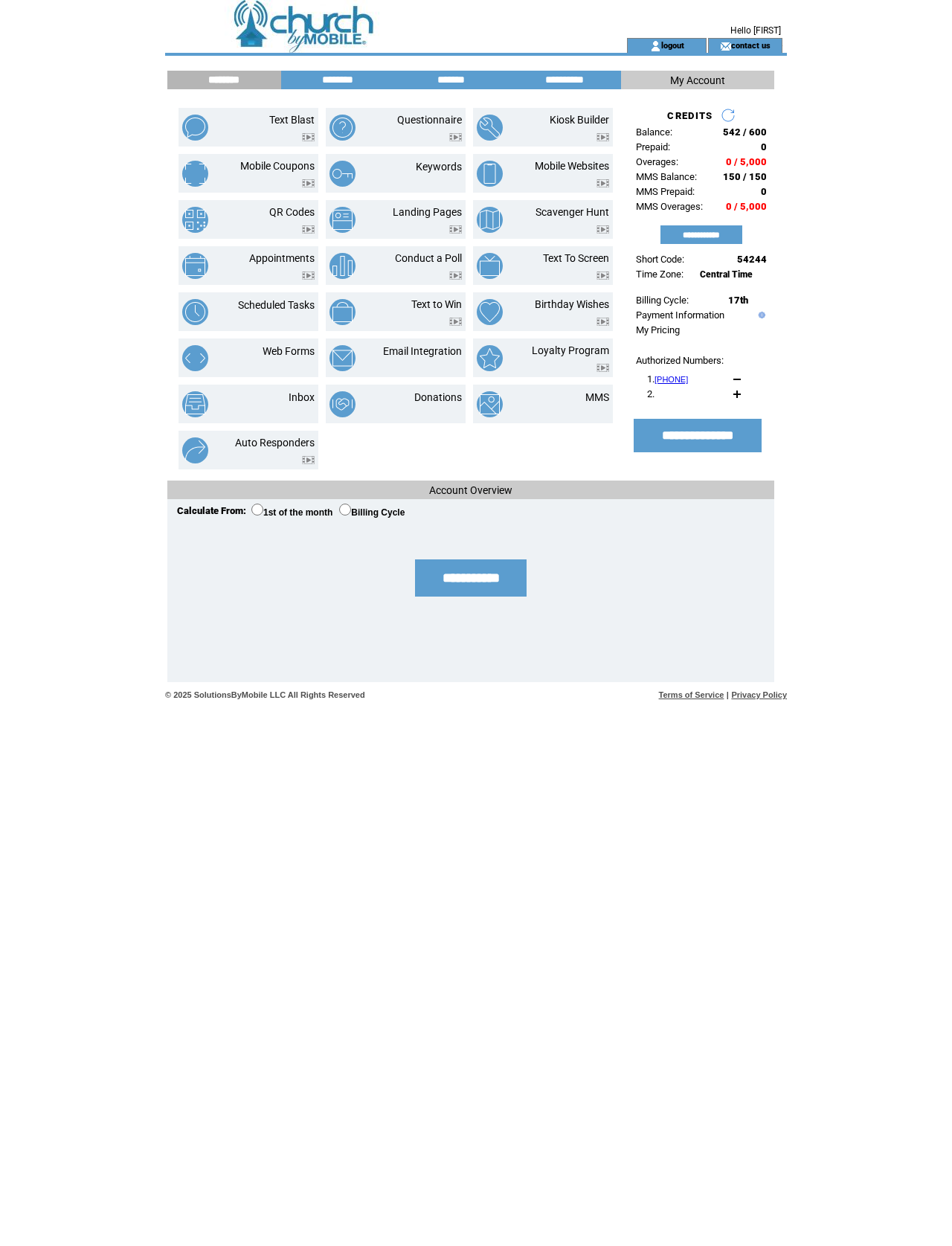 scroll, scrollTop: 0, scrollLeft: 0, axis: both 